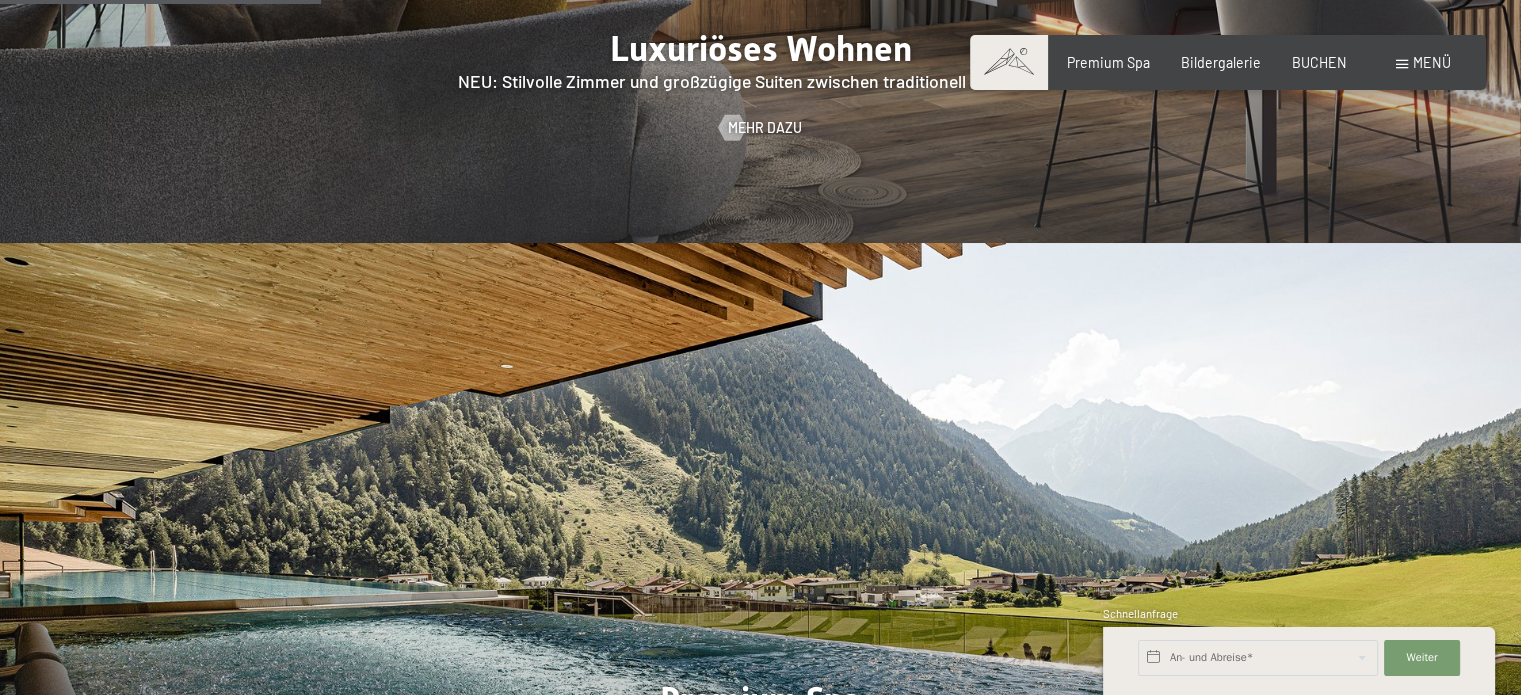 scroll, scrollTop: 2000, scrollLeft: 0, axis: vertical 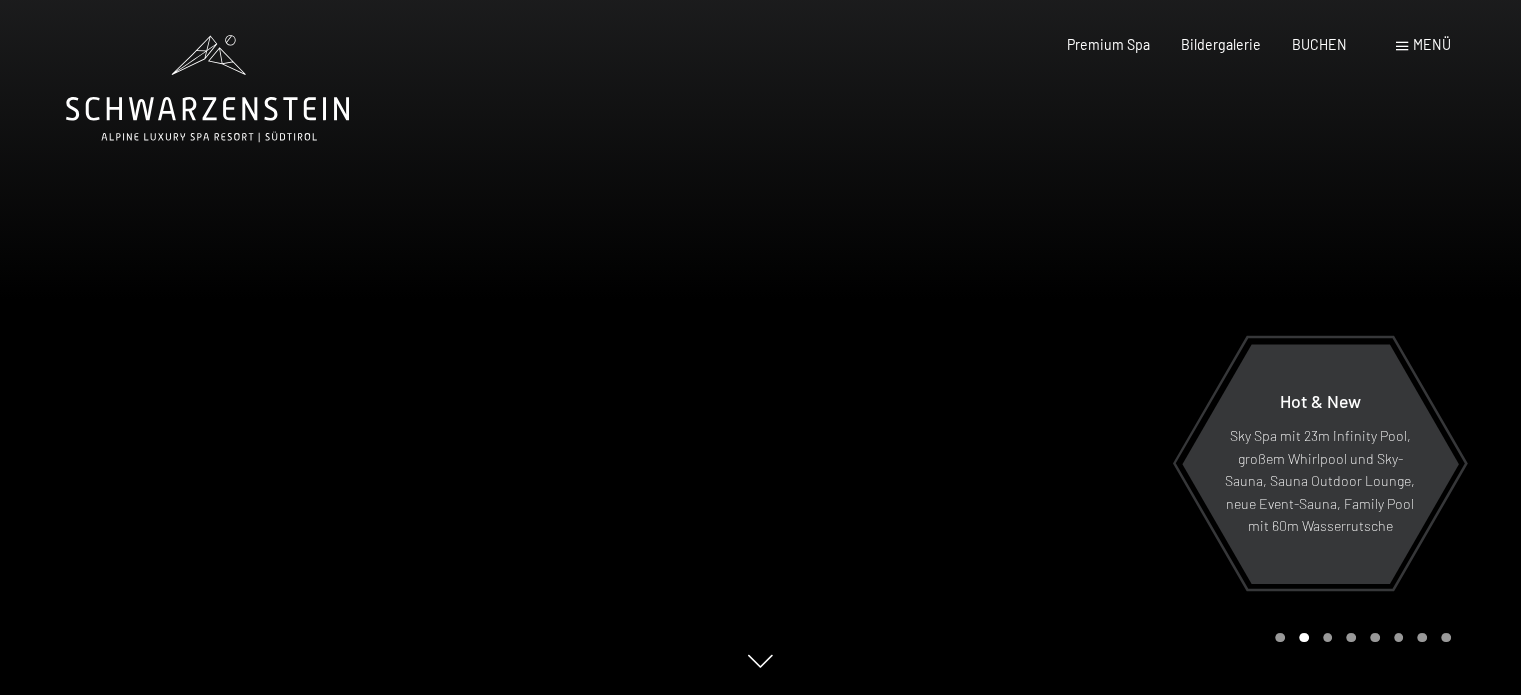 click on "Menü" at bounding box center [1432, 44] 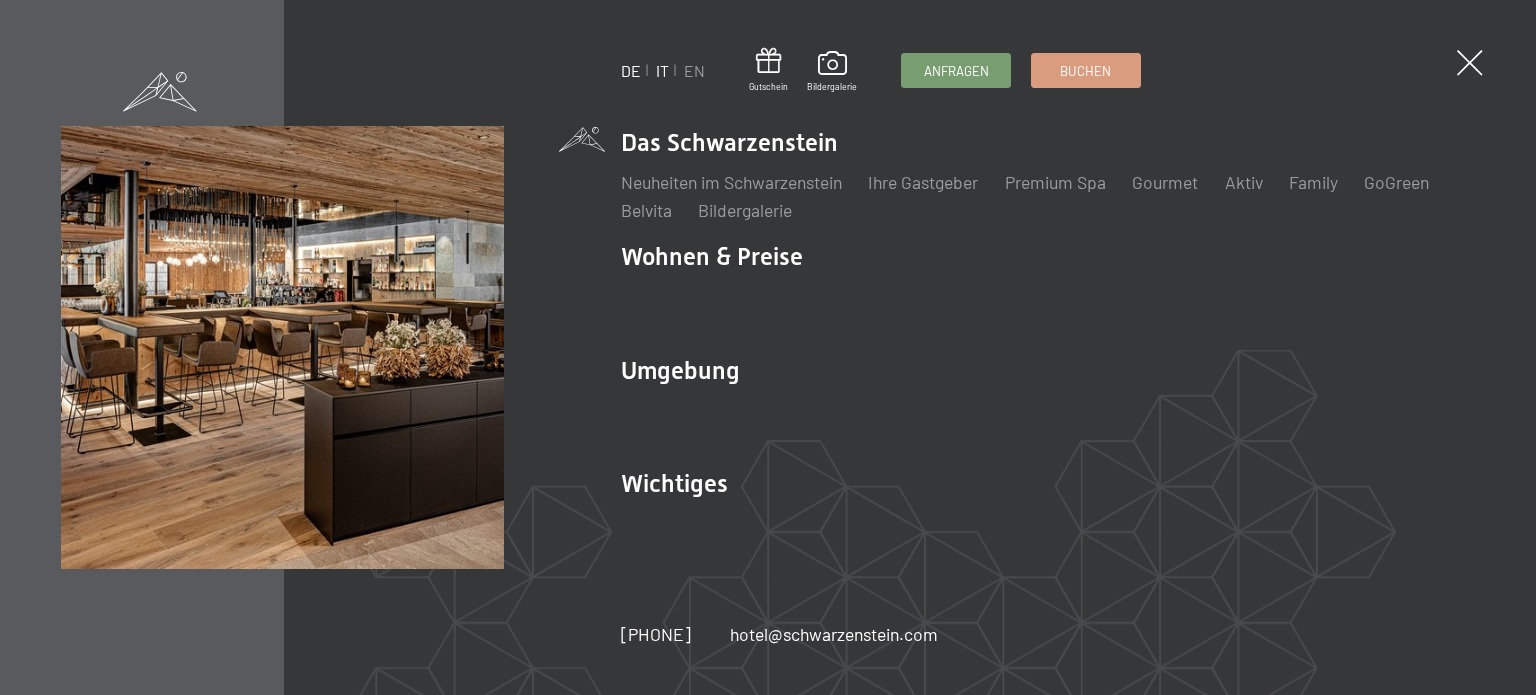 click on "IT" at bounding box center [662, 70] 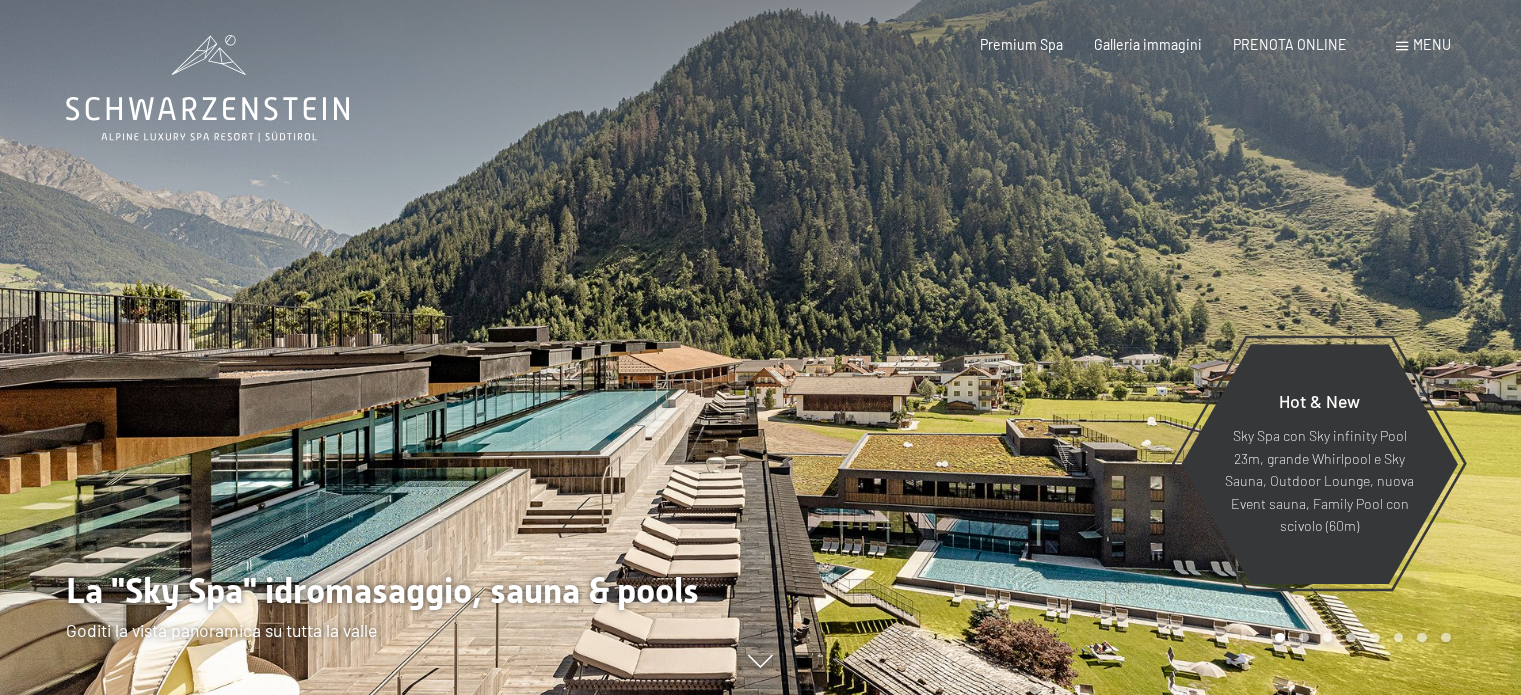 scroll, scrollTop: 0, scrollLeft: 0, axis: both 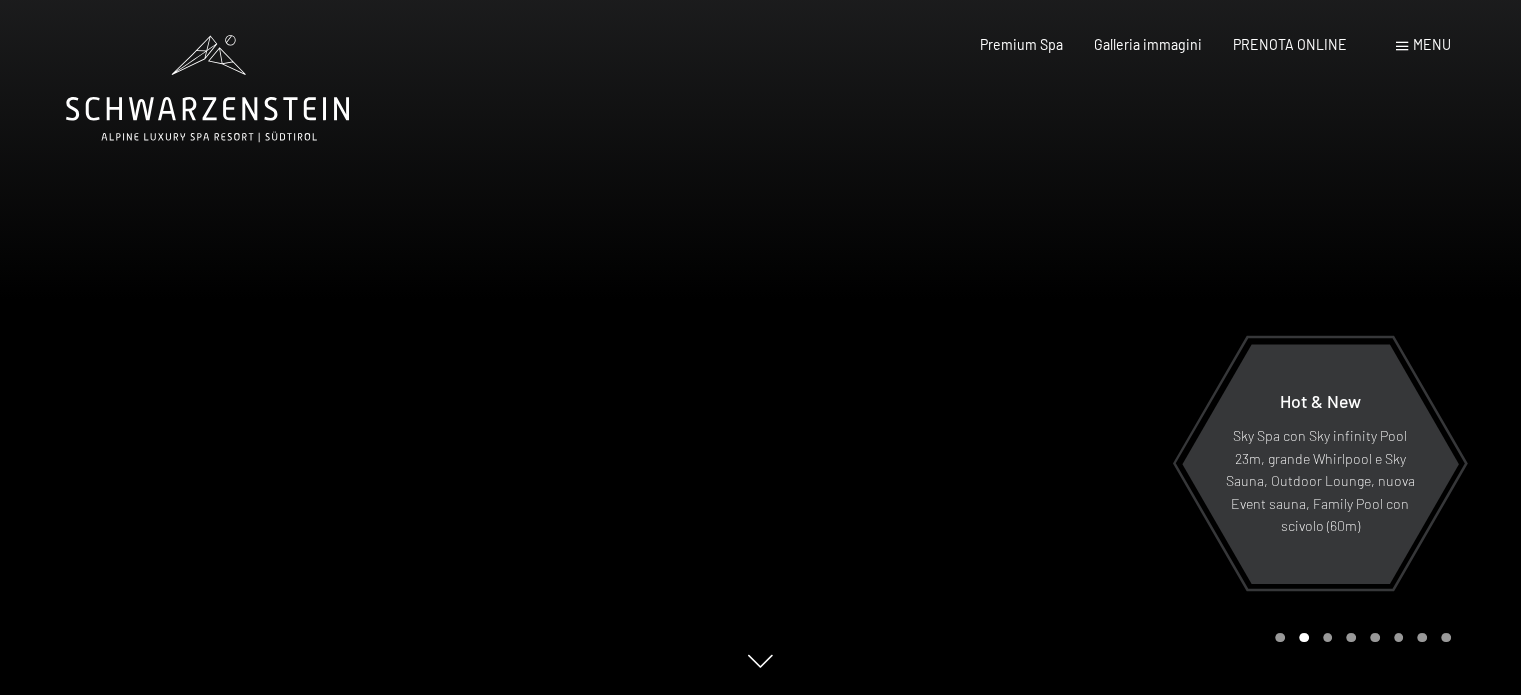 click at bounding box center [1141, 347] 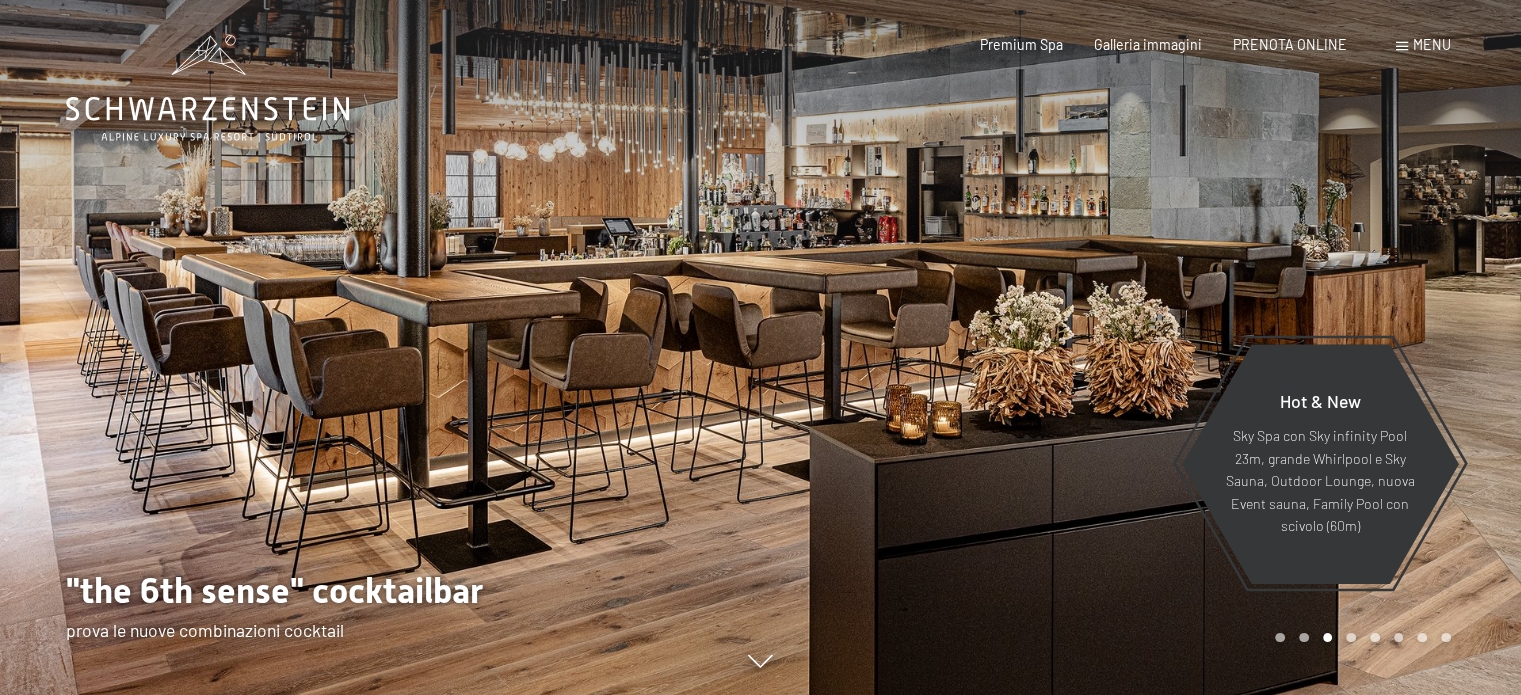 click at bounding box center (1141, 347) 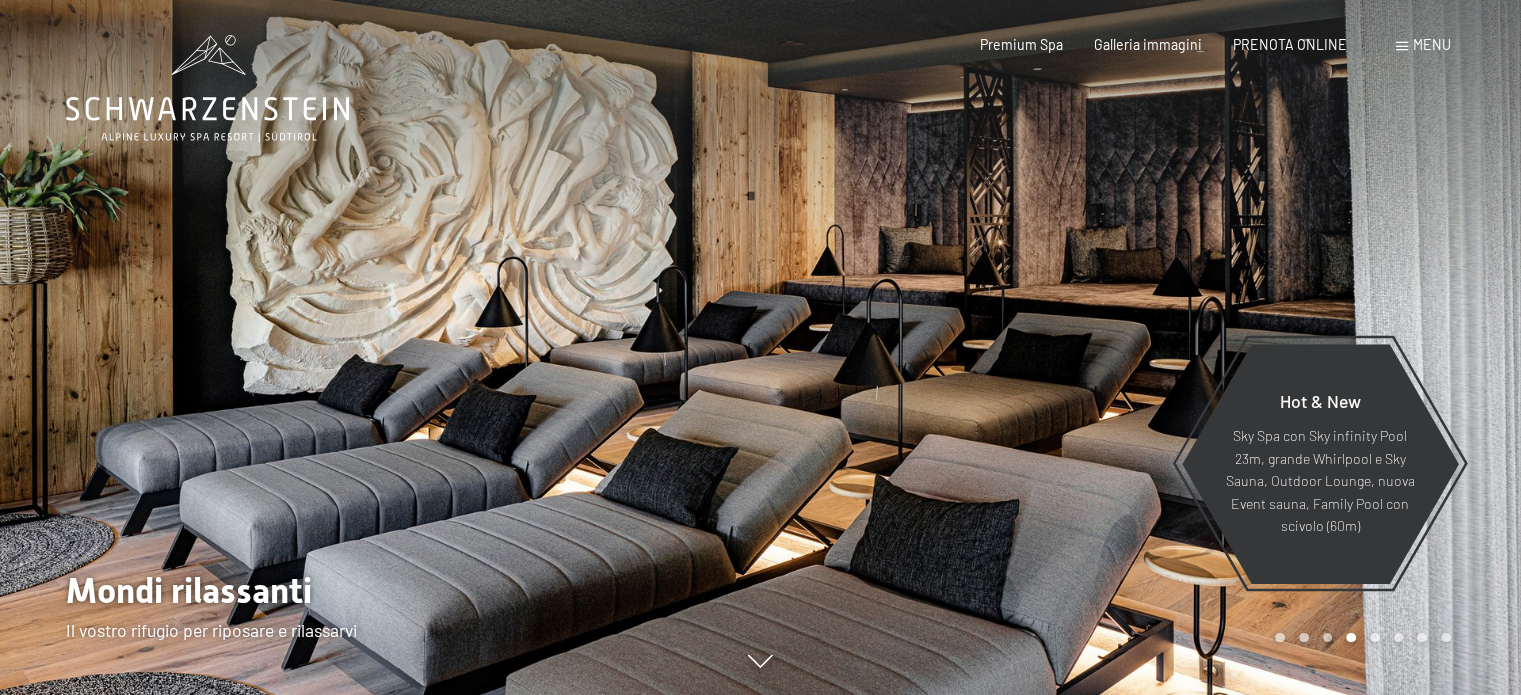 click at bounding box center (1141, 347) 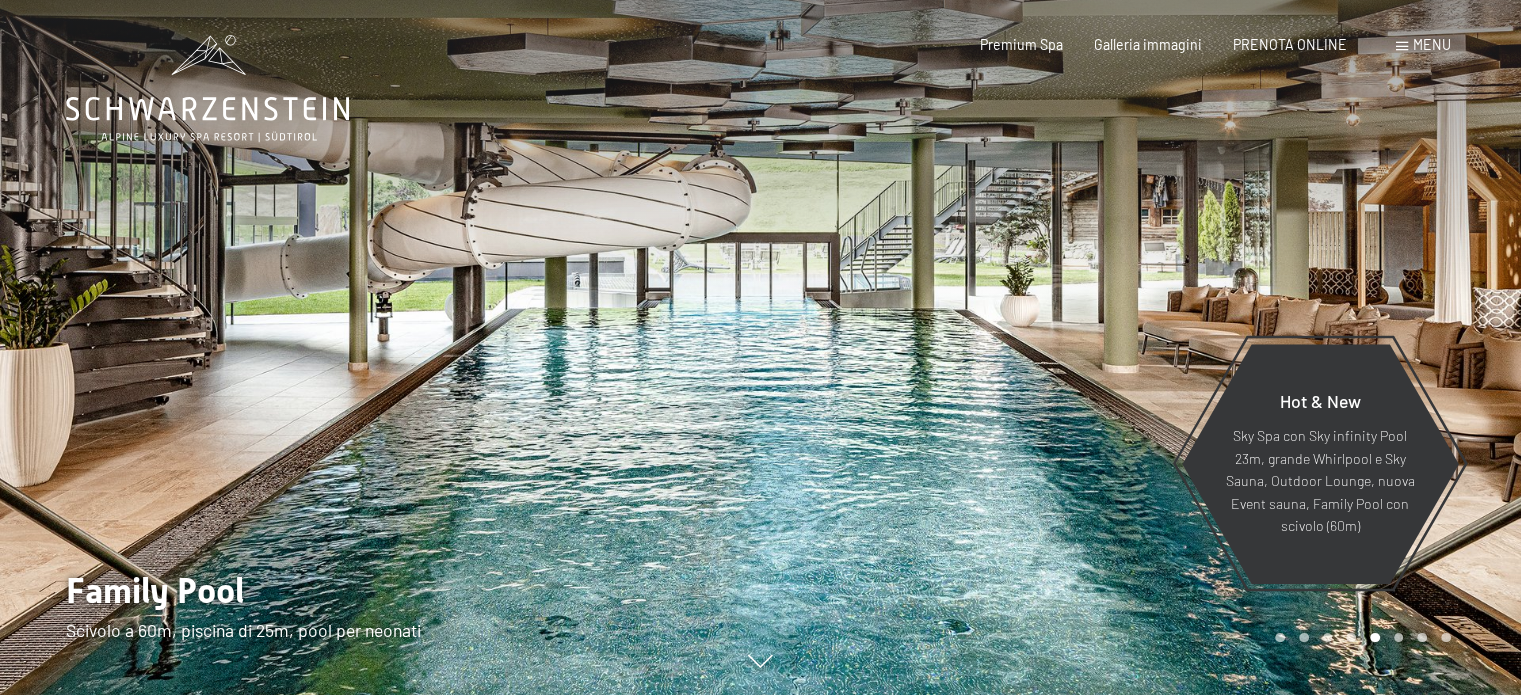 click at bounding box center [1141, 347] 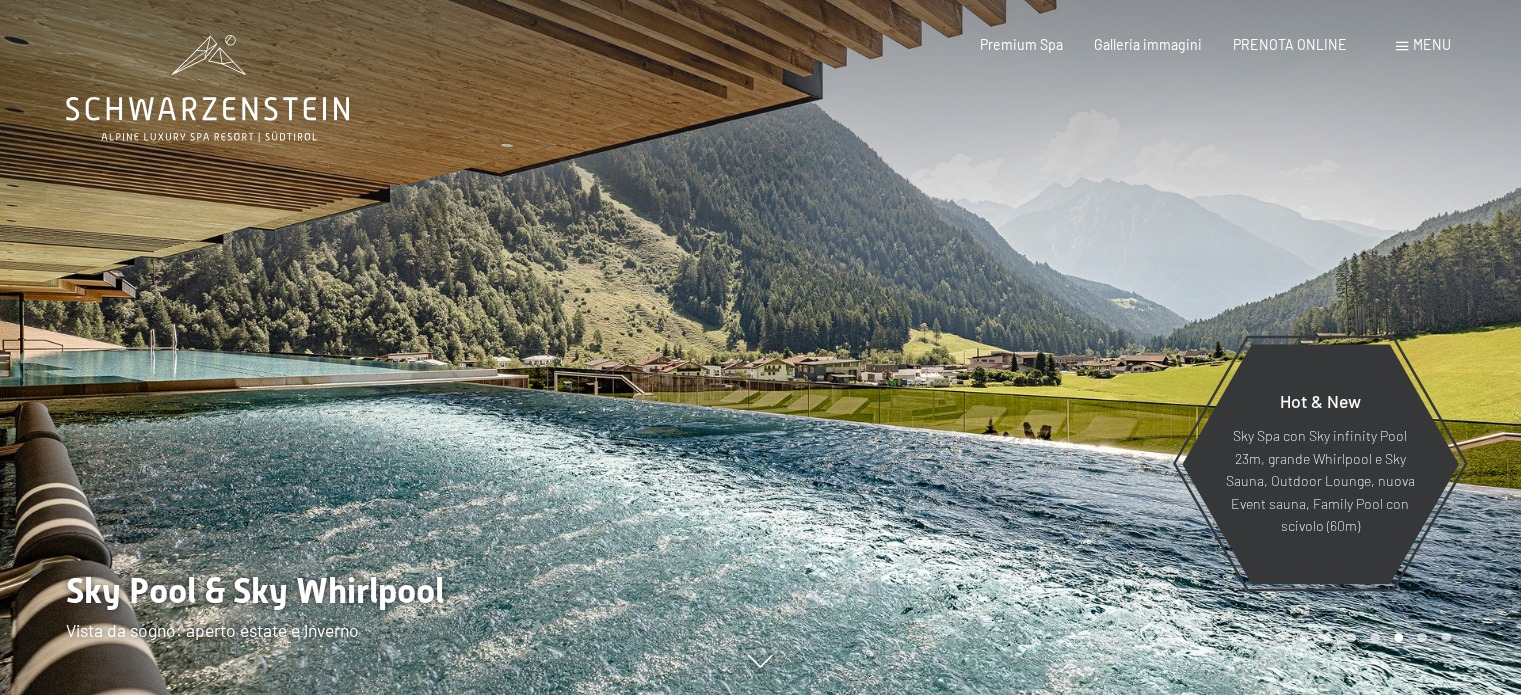 click at bounding box center [1141, 347] 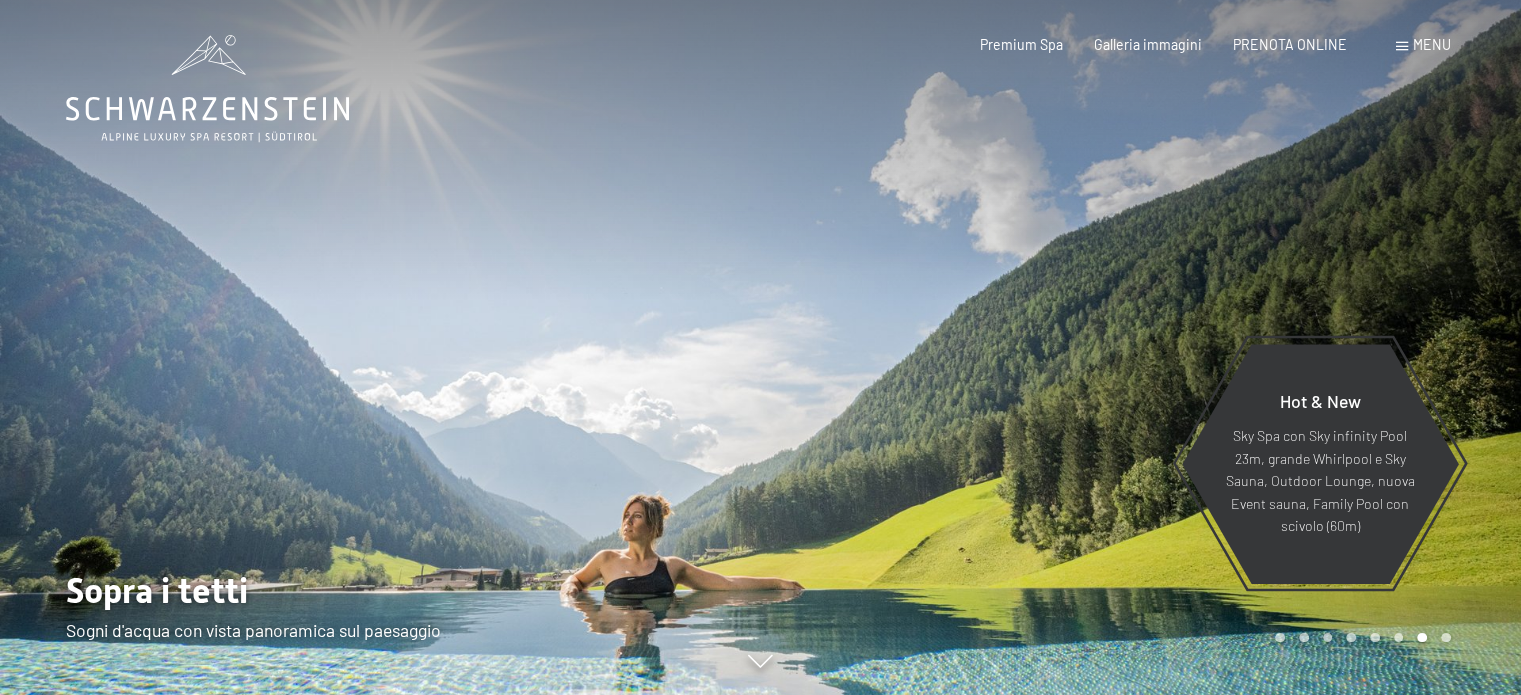 click at bounding box center (1141, 347) 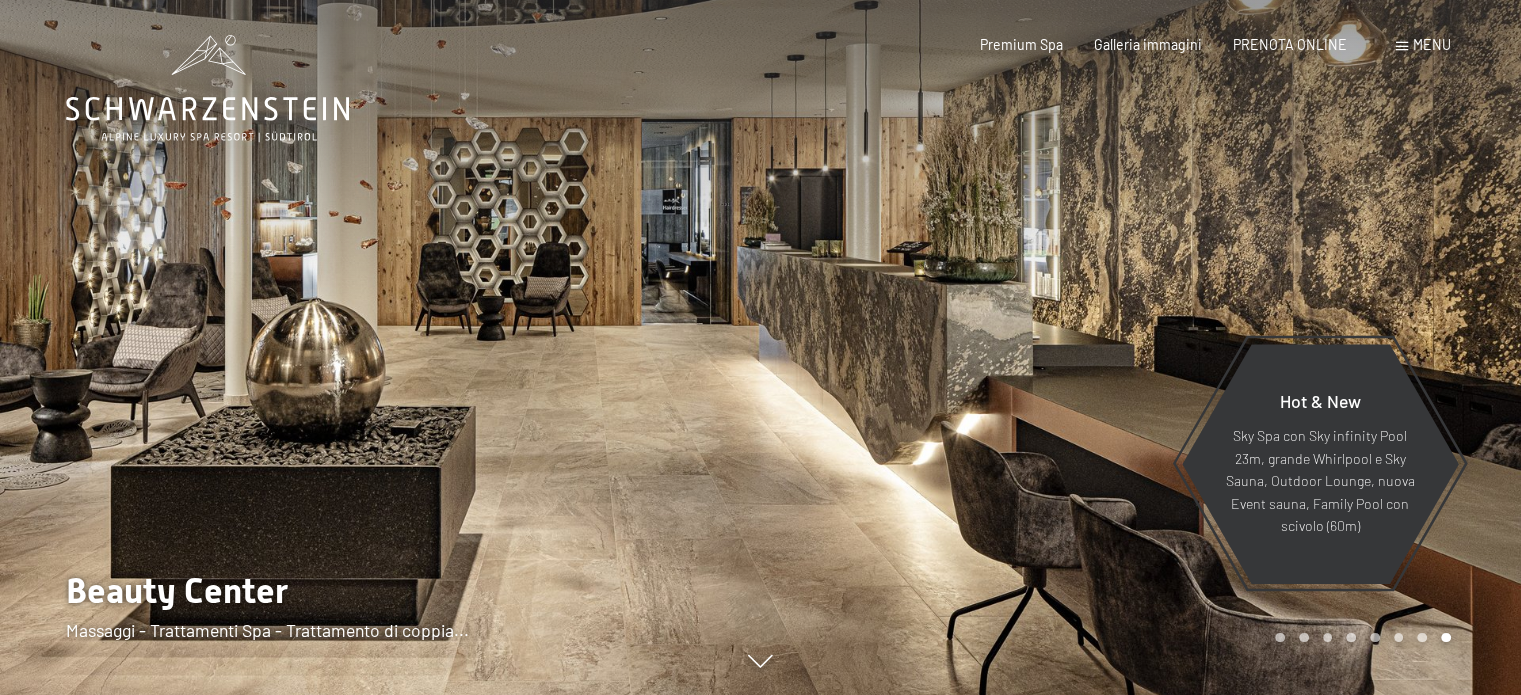 click at bounding box center [1141, 347] 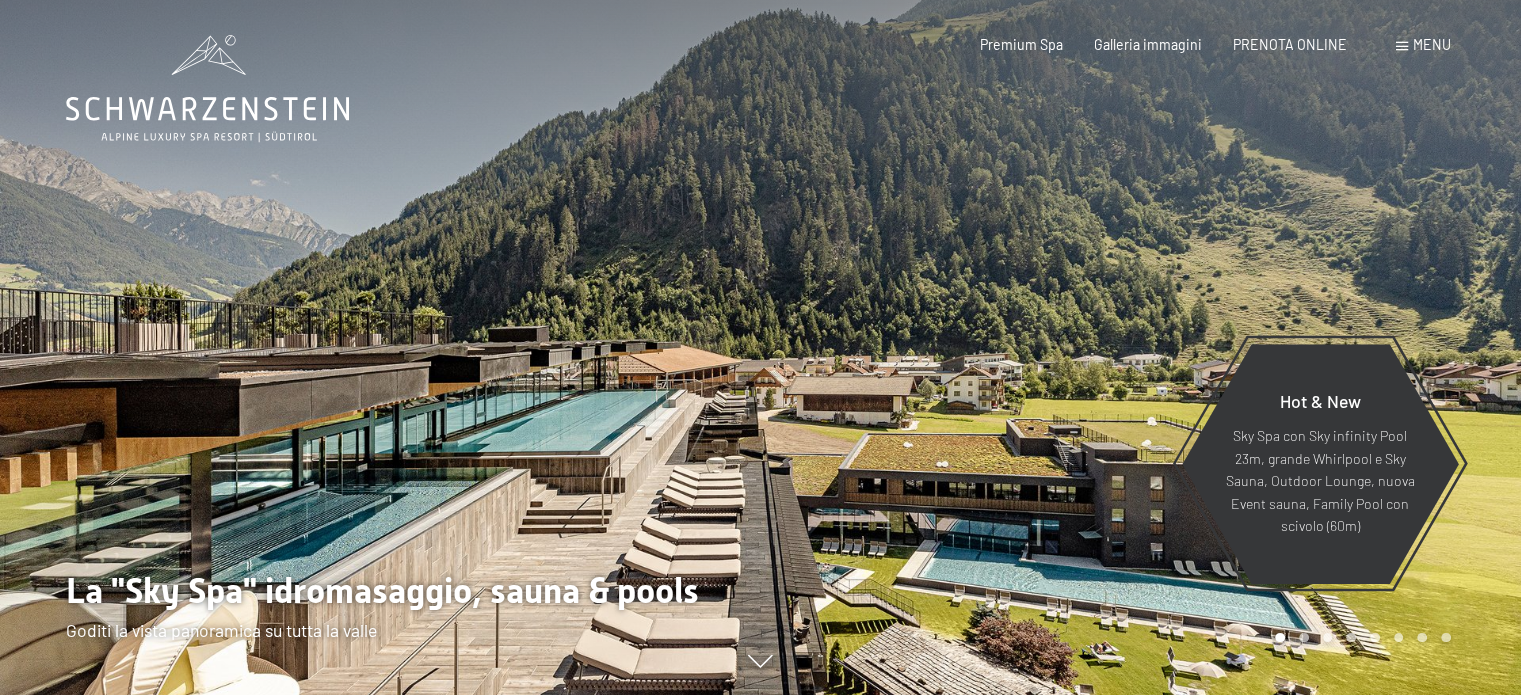 click at bounding box center (1141, 347) 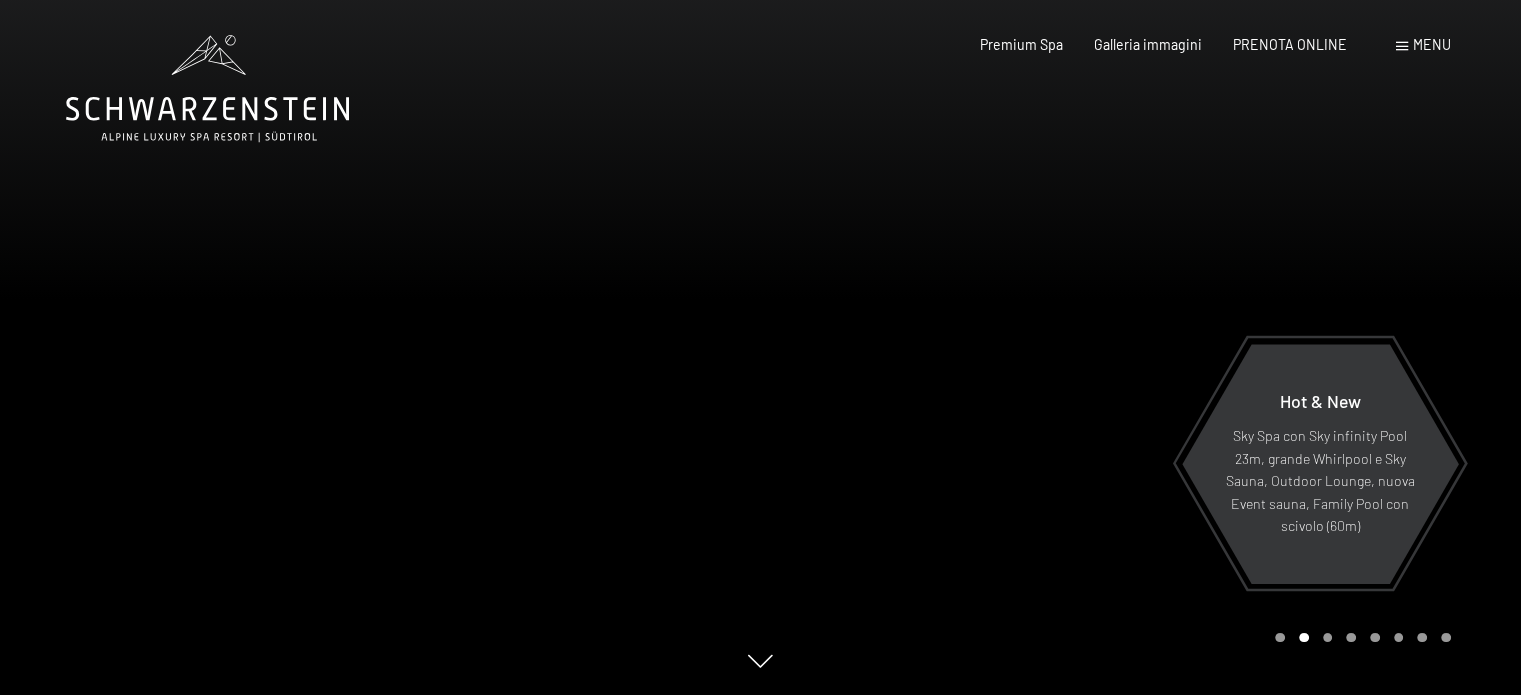 click at bounding box center (1141, 347) 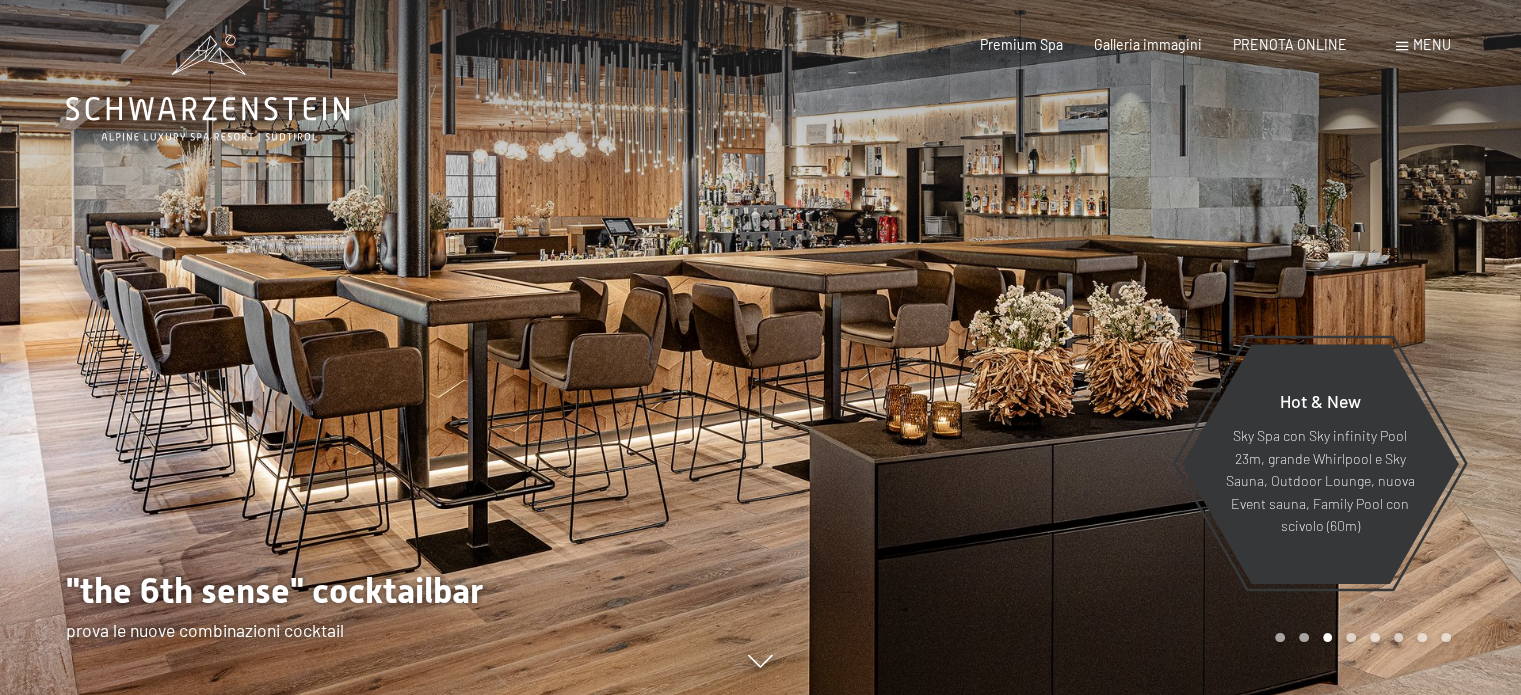click at bounding box center [1141, 347] 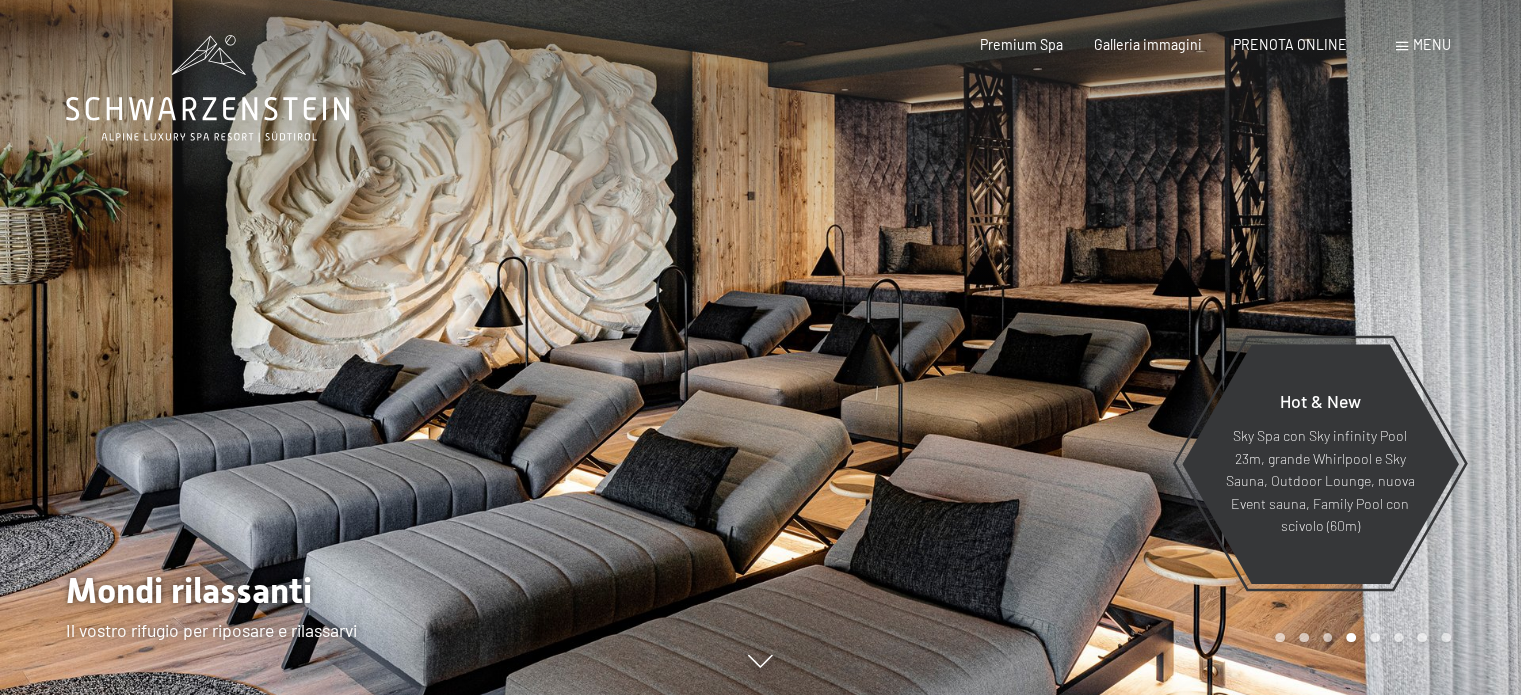 click on "Menu" at bounding box center (1432, 44) 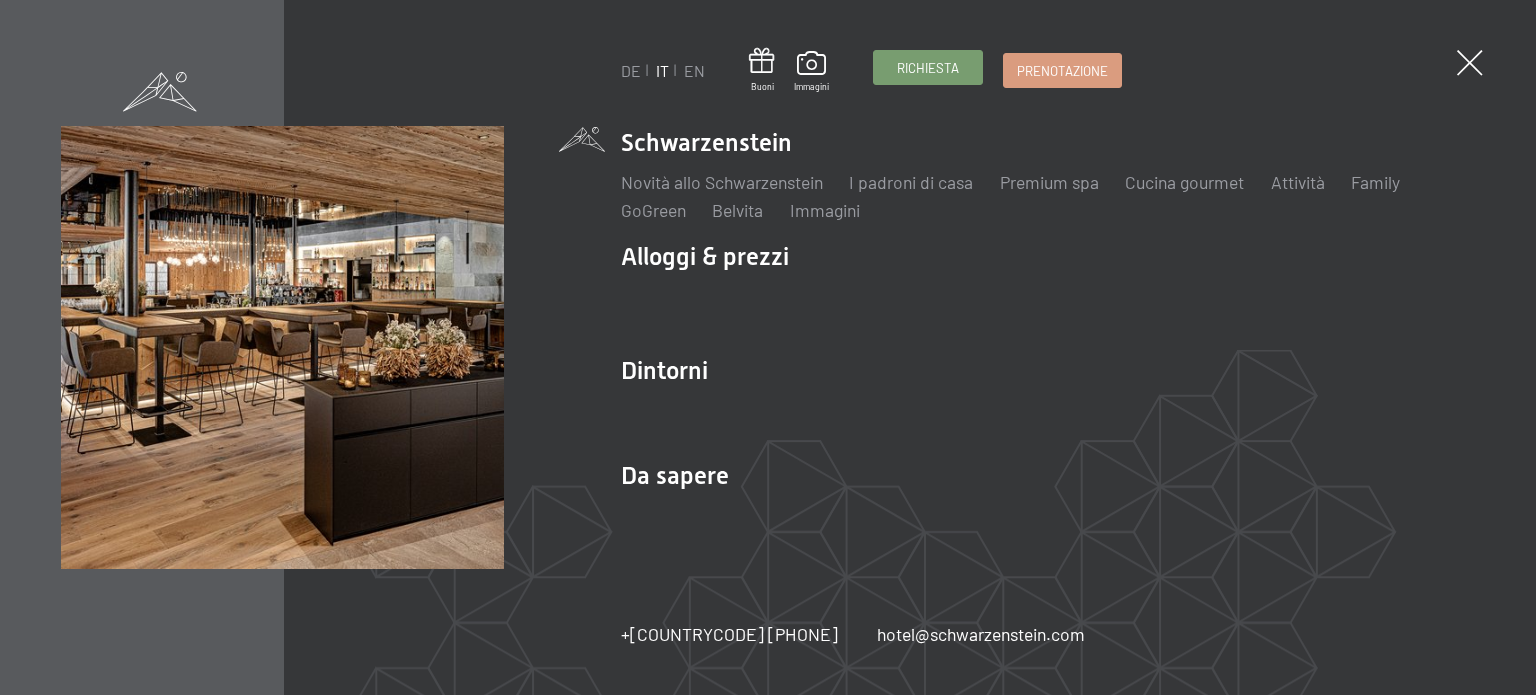 click on "Richiesta" at bounding box center [928, 67] 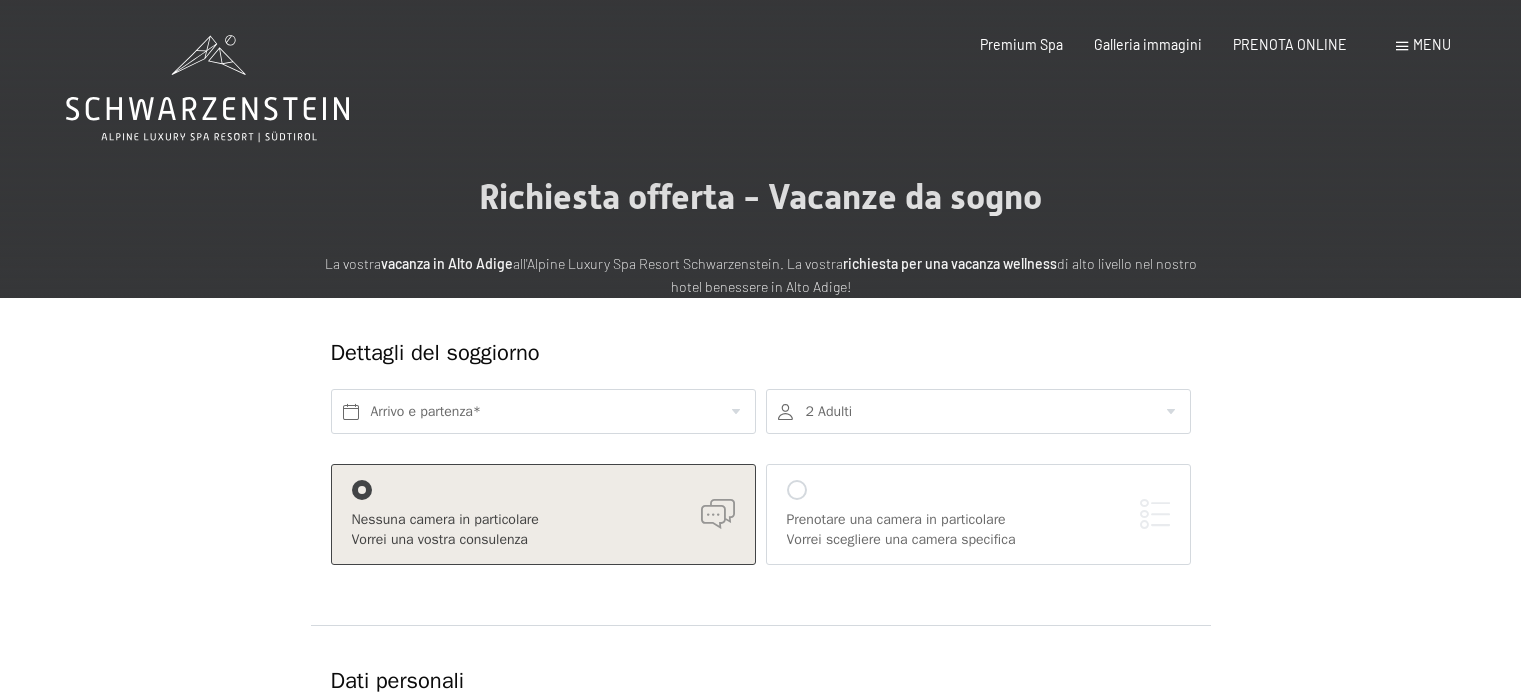 scroll, scrollTop: 0, scrollLeft: 0, axis: both 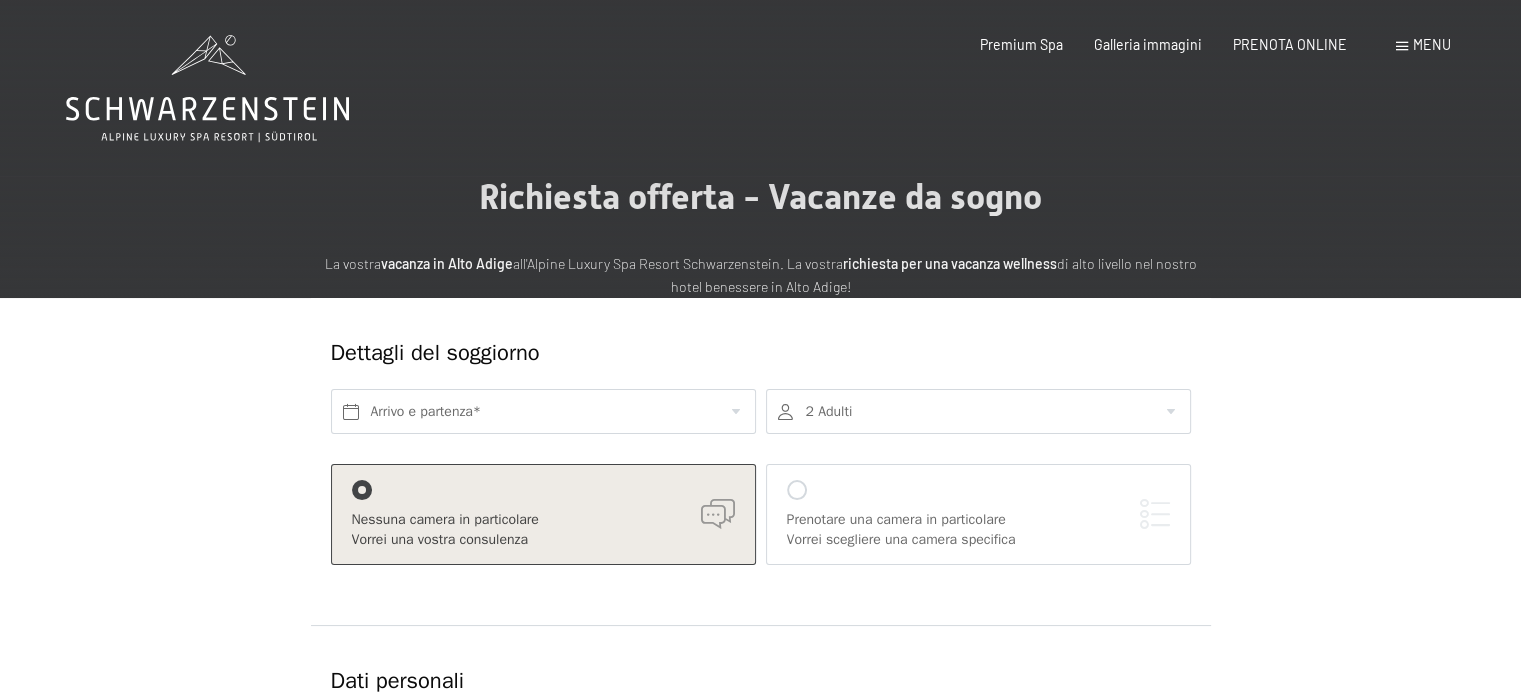 click at bounding box center [978, 411] 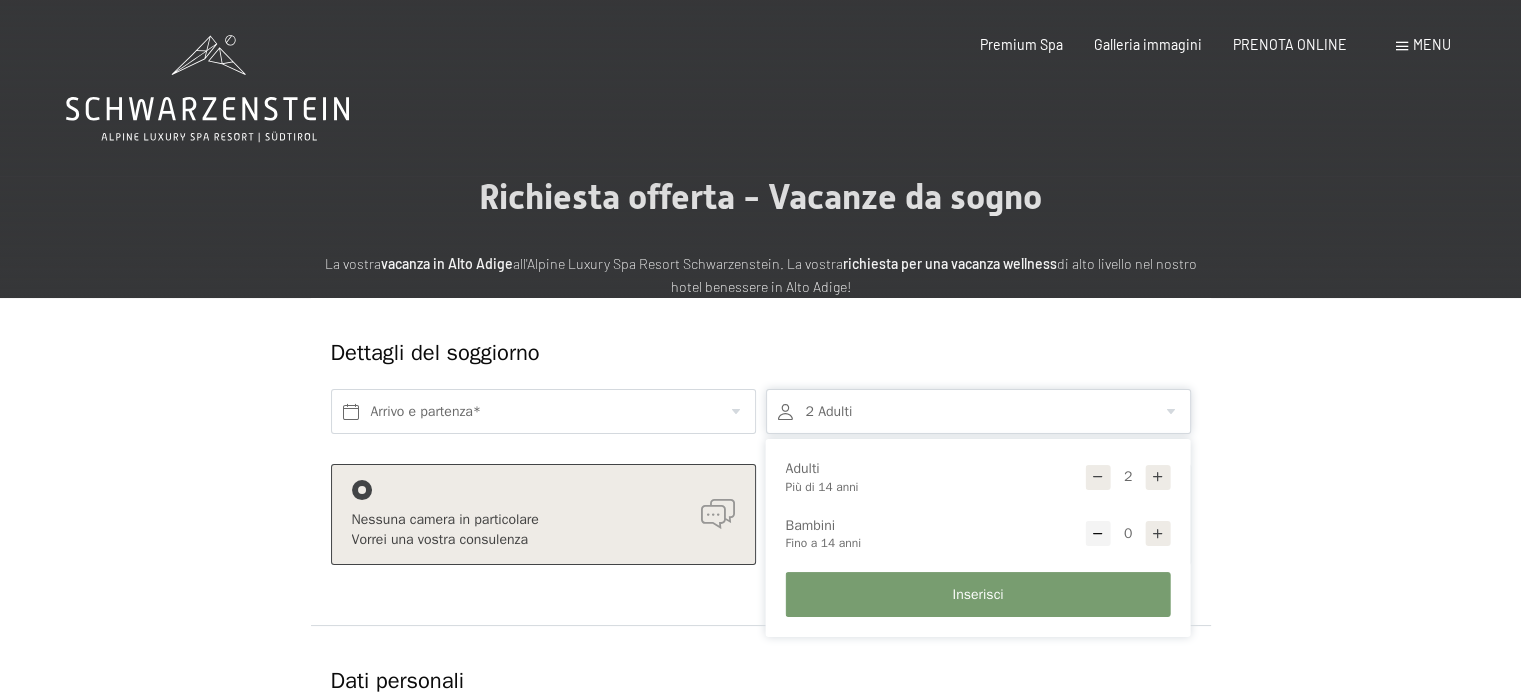 click at bounding box center [1158, 534] 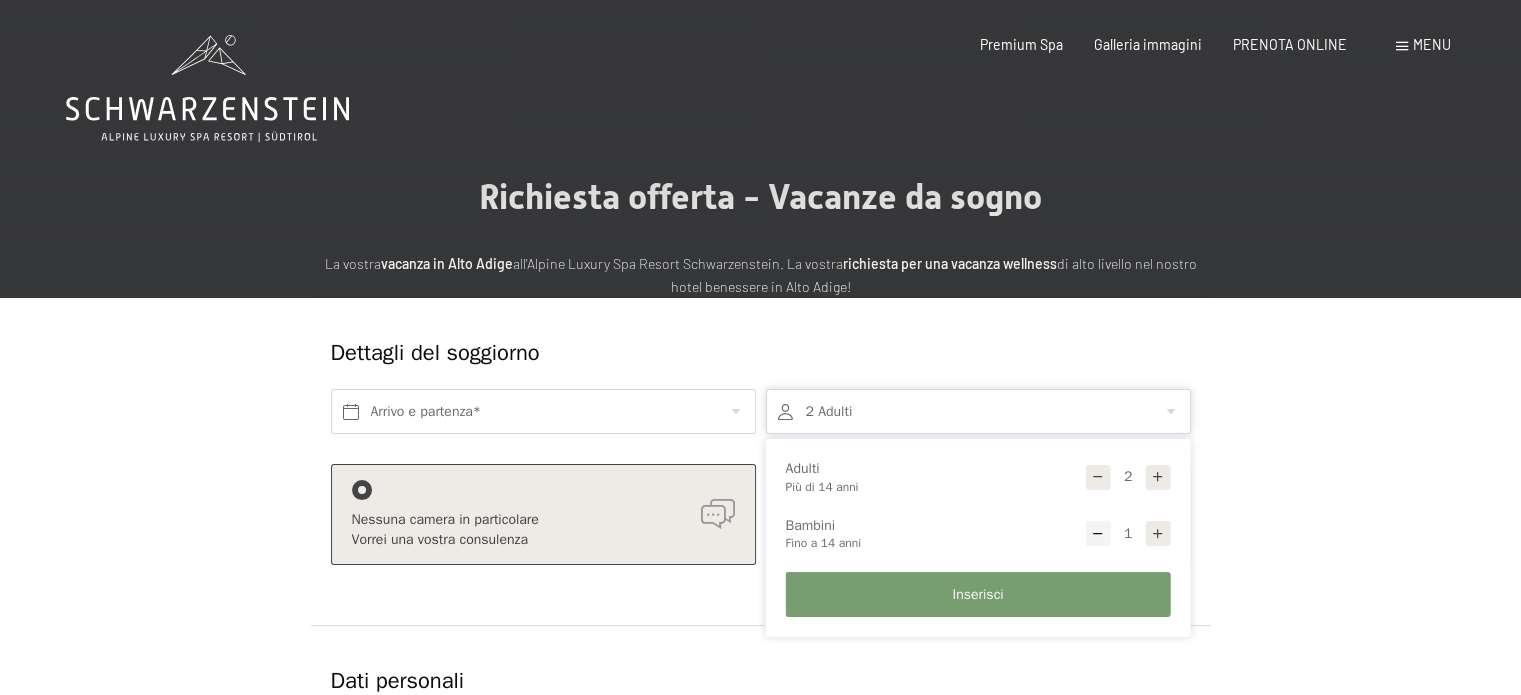 select 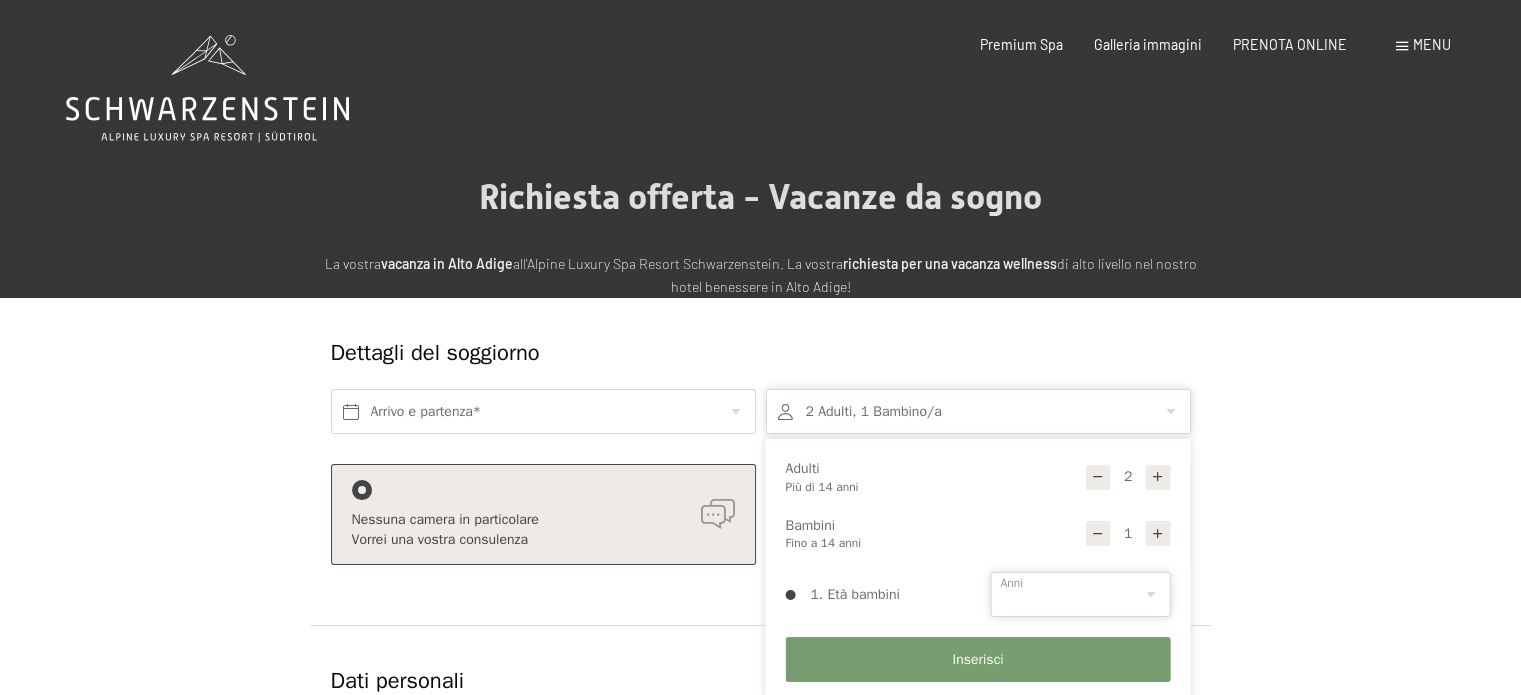 click on "0 1 2 3 4 5 6 7 8 9 10 11 12 13 14" at bounding box center (1081, 594) 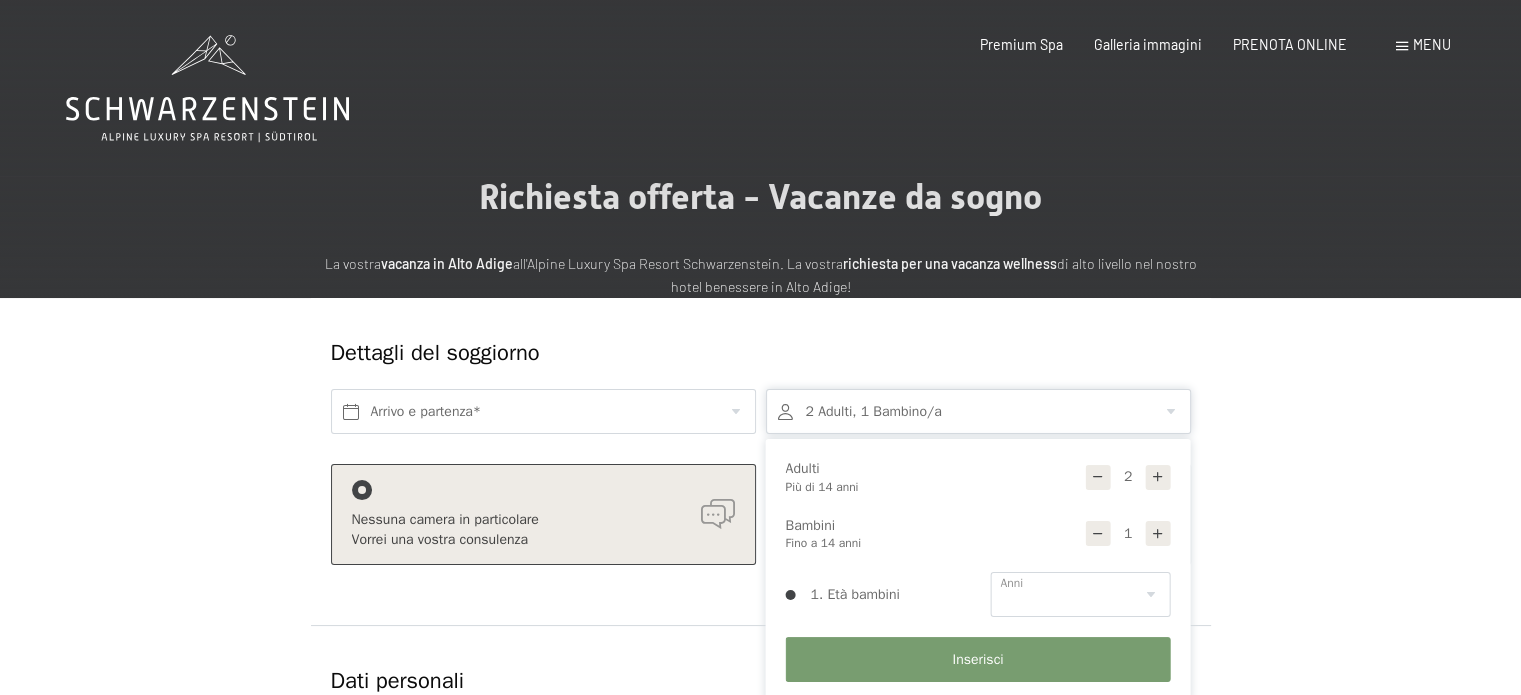 click on "Dettagli del soggiorno  Arrivo e partenza* 2 Adulti, 1 Bambino/a 2 Adulti Più di 14 anni 1 Bambini Fino a 14 anni 1. Età bambini 0 1 2 3 4 5 6 7 8 9 10 11 12 13 14 Anni Inserisci Nessuna camera in particolare Vorrei una vostra consulenza Prenotare una camera in particolare Vorrei scegliere una camera specifica Aggiungi soggiorno Dati personali  Titolo Famiglia Signor Signora Nome Cognome* Germany (Deutschland) +49 Italy (Italia) +39 Austria (Österreich) +43 Switzerland (Schweiz) +41 Afghanistan (‫افغانستان‬‎) +93 Albania (Shqipëri) +355 Algeria (‫الجزائر‬‎) +213 American Samoa +1 Andorra +376 Angola +244 Anguilla +1 Antigua and Barbuda +1 Argentina +54 Armenia (Հայաստան) +374 Aruba +297 Ascension Island +247 Australia +61 Austria (Österreich) +43 Azerbaijan (Azərbaycan) +994 Bahamas +1 Bahrain (‫البحرين‬‎) +973 Bangladesh (বাংলাদেশ) +880 Barbados +1 Belarus (Беларусь) +375 Belgium (België) +32 Belize +501 Benin (Bénin) +229 +1 +1" at bounding box center (760, 788) 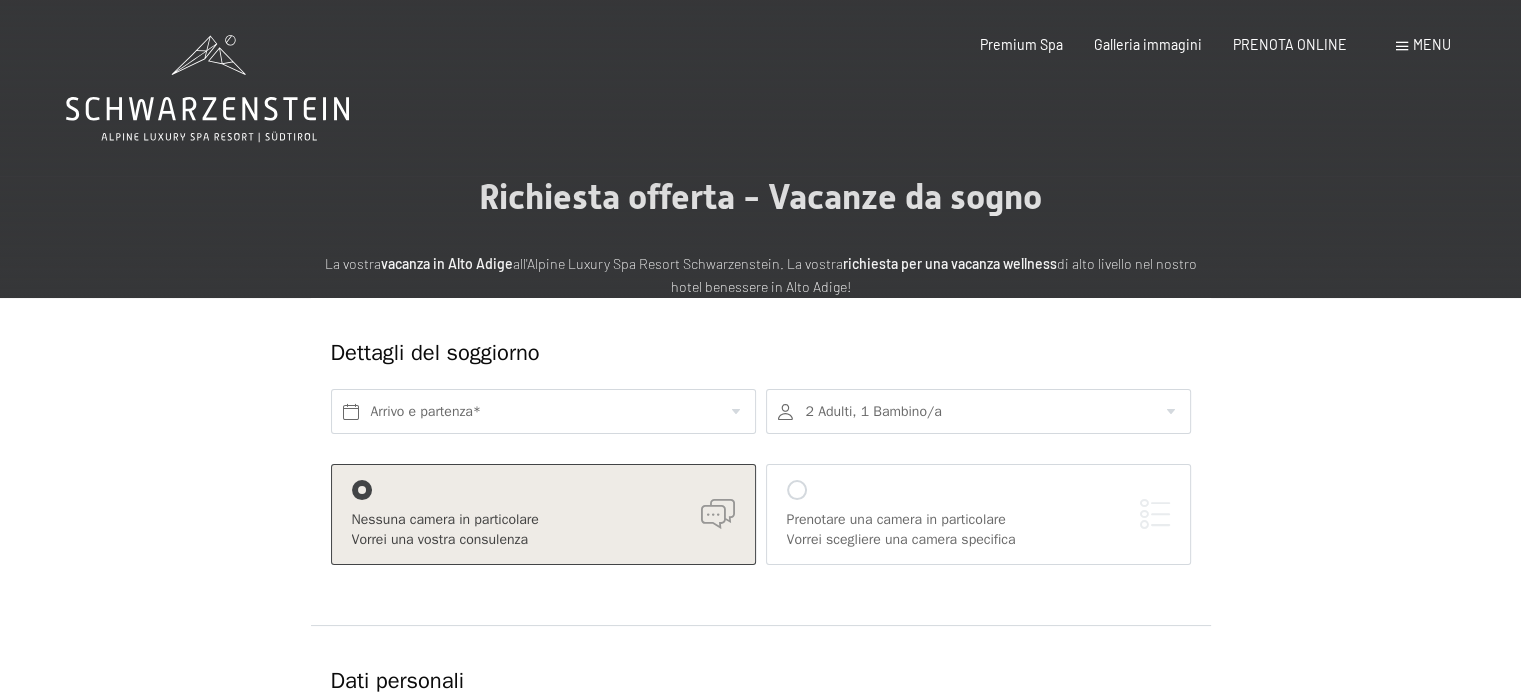 click at bounding box center (978, 411) 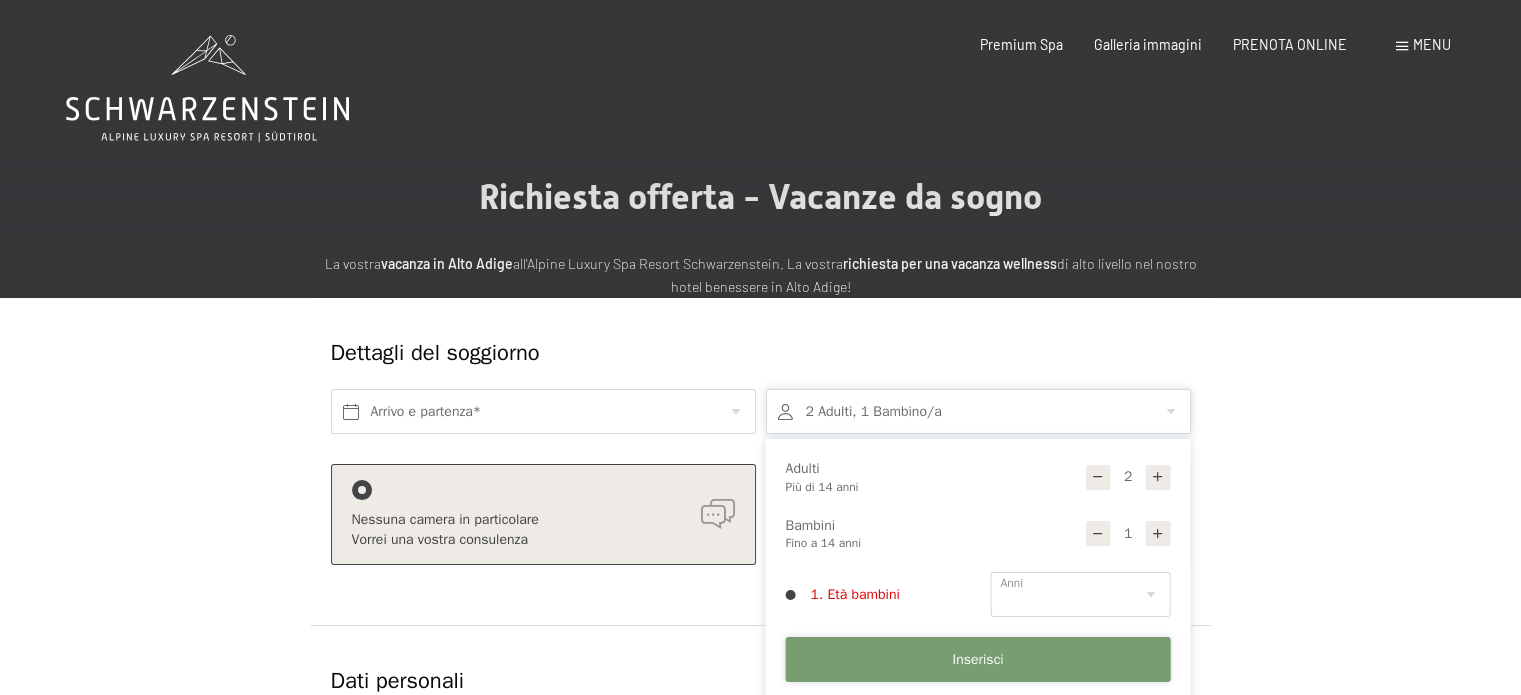 click on "Inserisci" at bounding box center (977, 660) 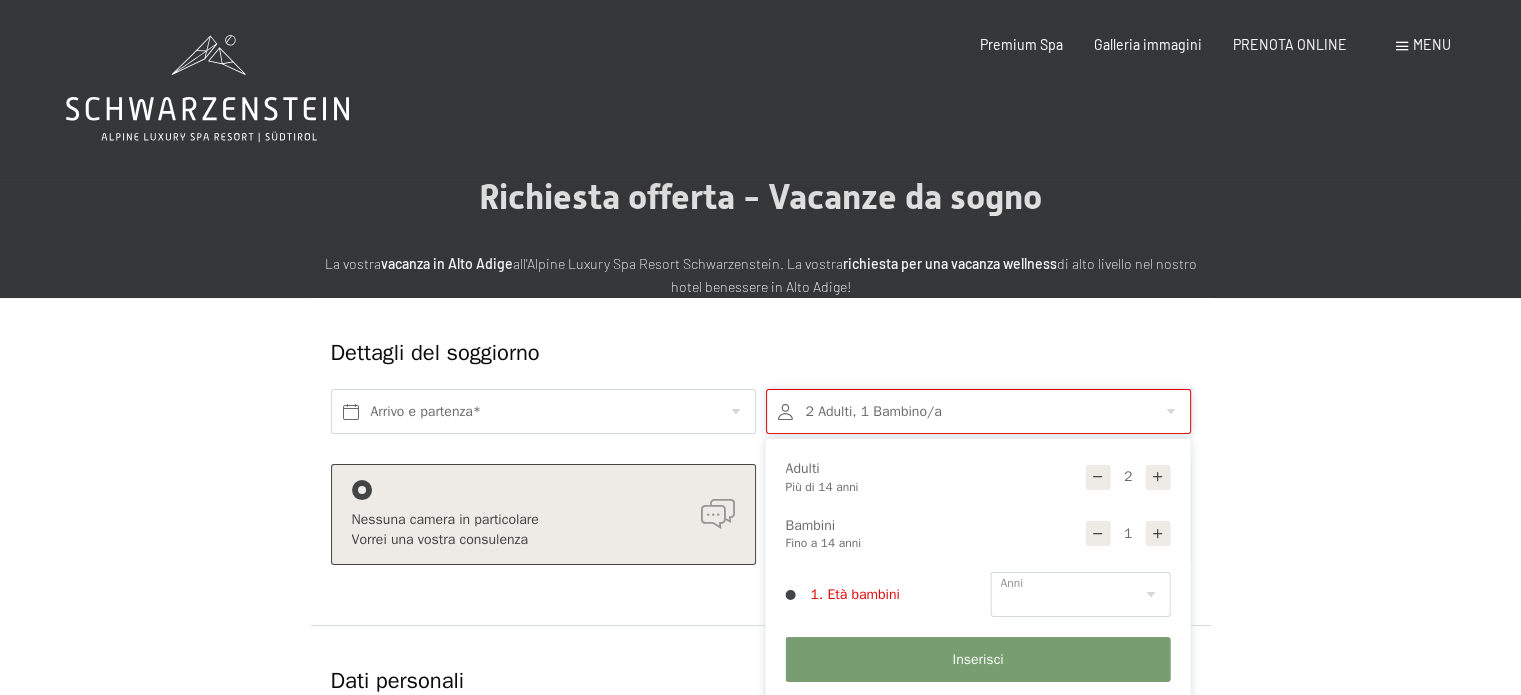 click on "Nessuna camera in particolare Vorrei una vostra consulenza" at bounding box center (543, 514) 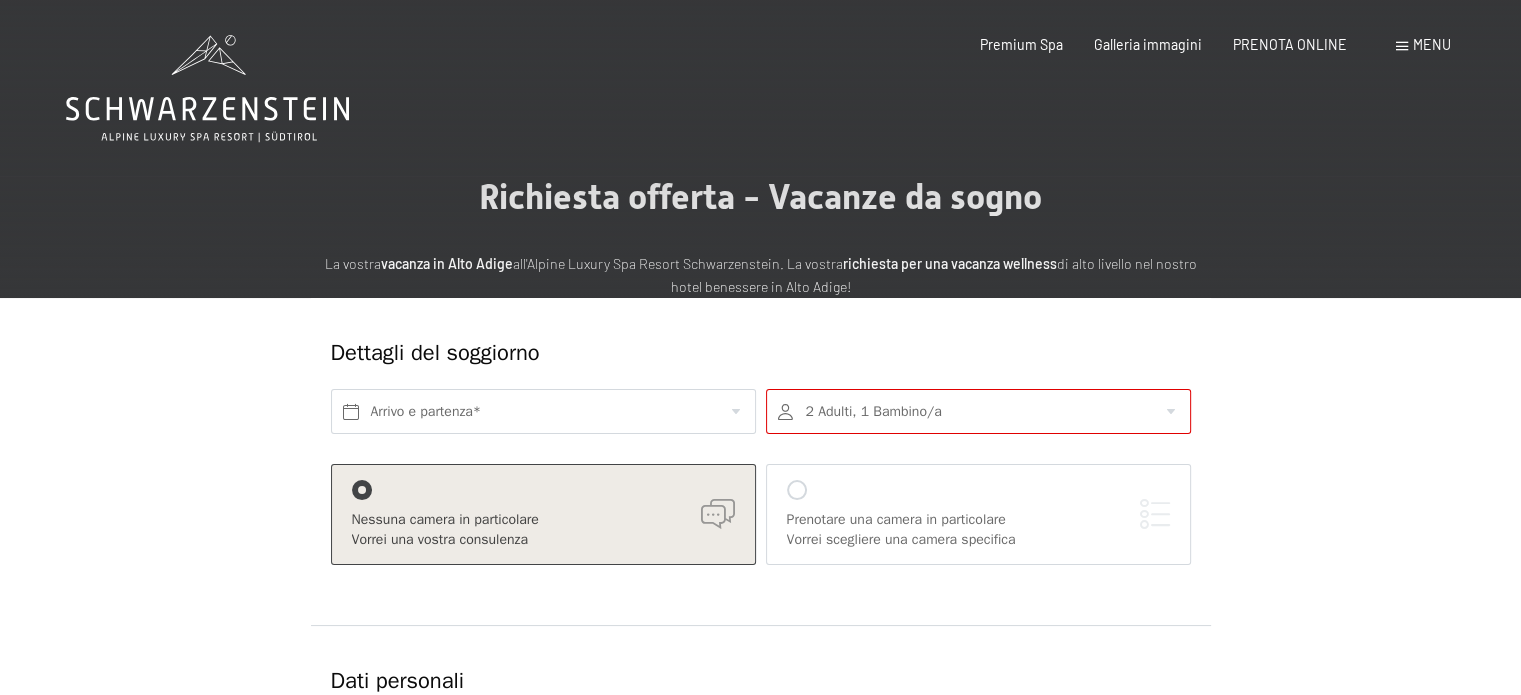 click on "Consenso marketing*" at bounding box center (634, 405) 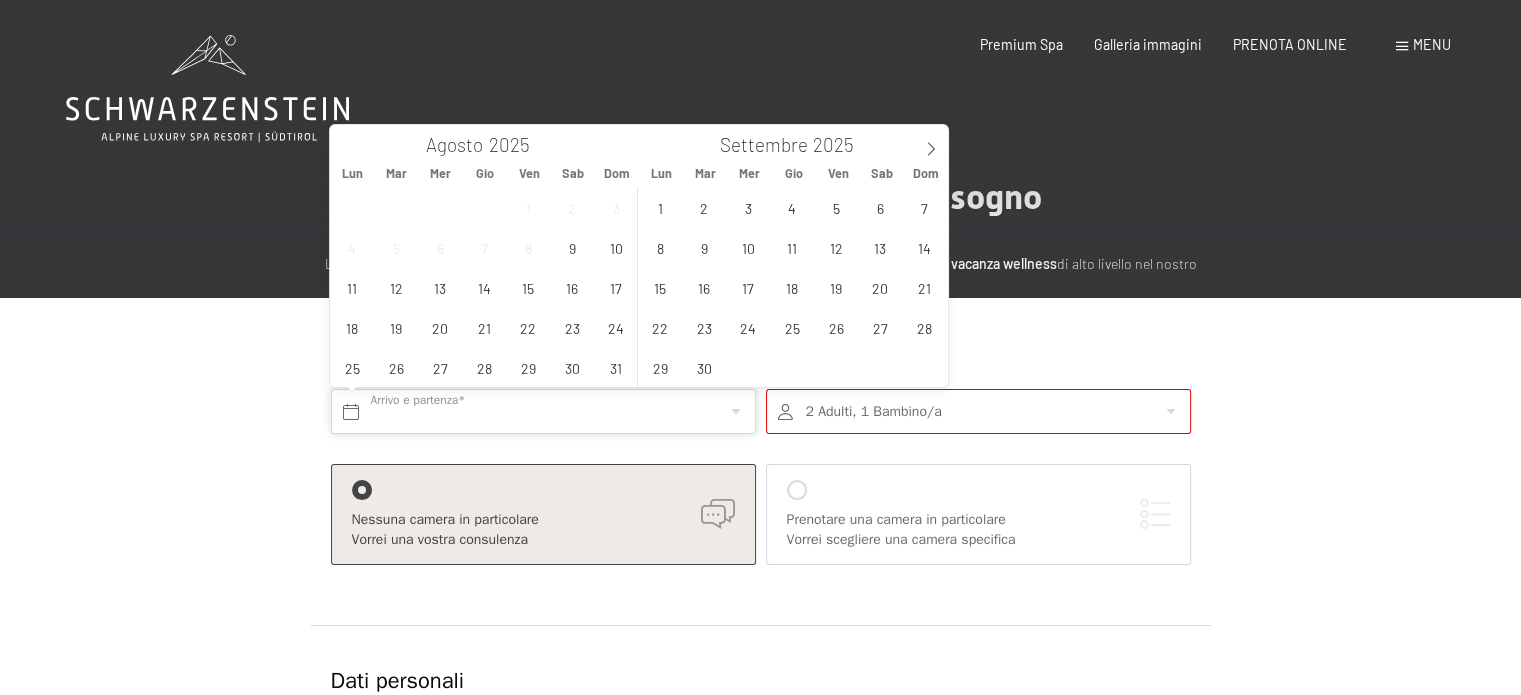 click at bounding box center (543, 411) 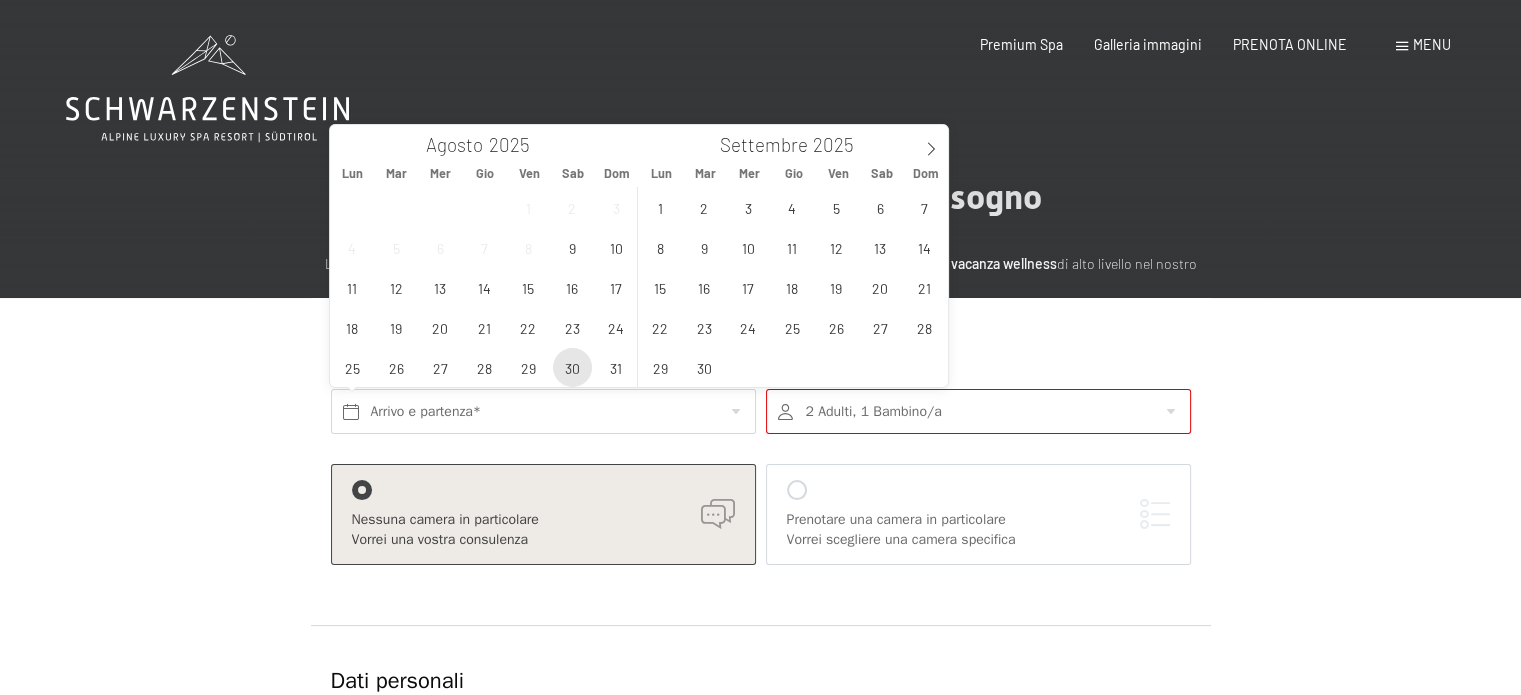 click on "30" at bounding box center [572, 367] 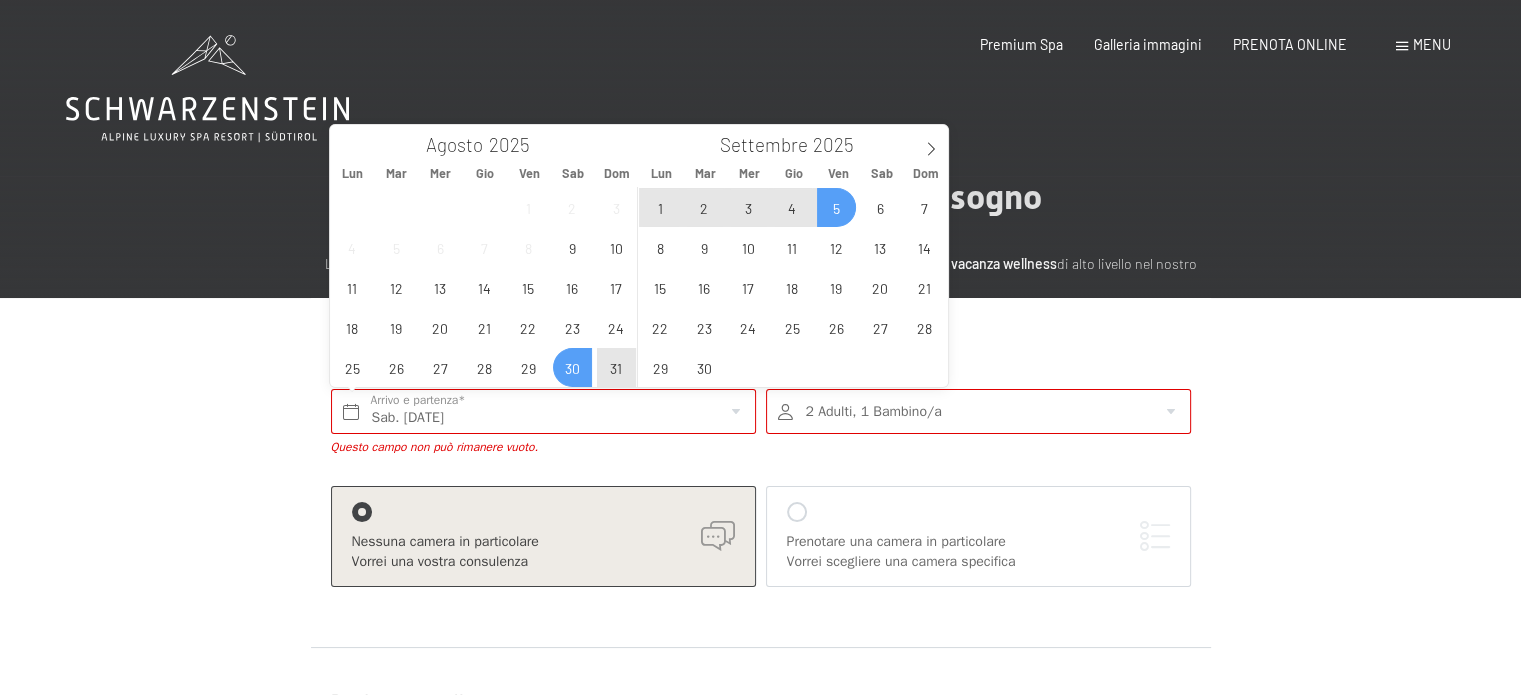click on "5" at bounding box center [836, 207] 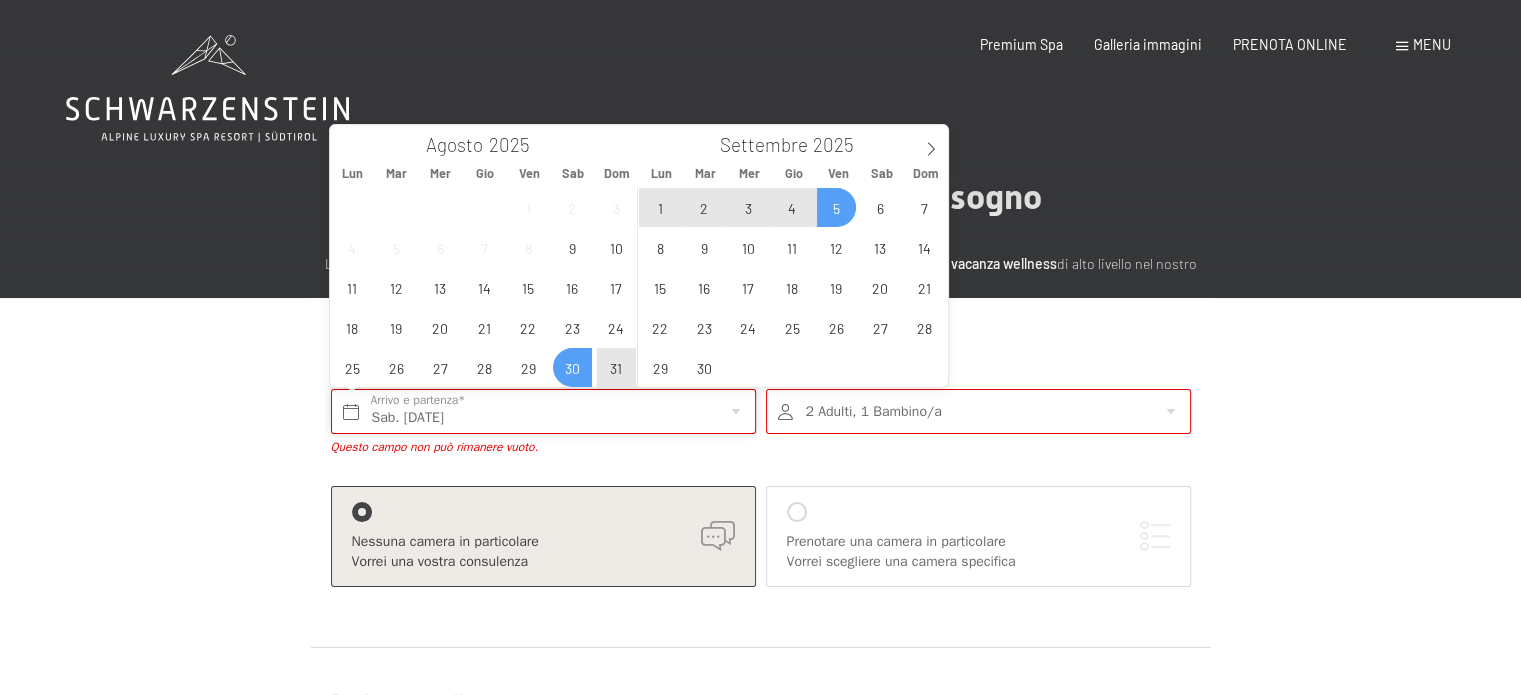 type on "Sab. [DATE] - Ven. [DATE]" 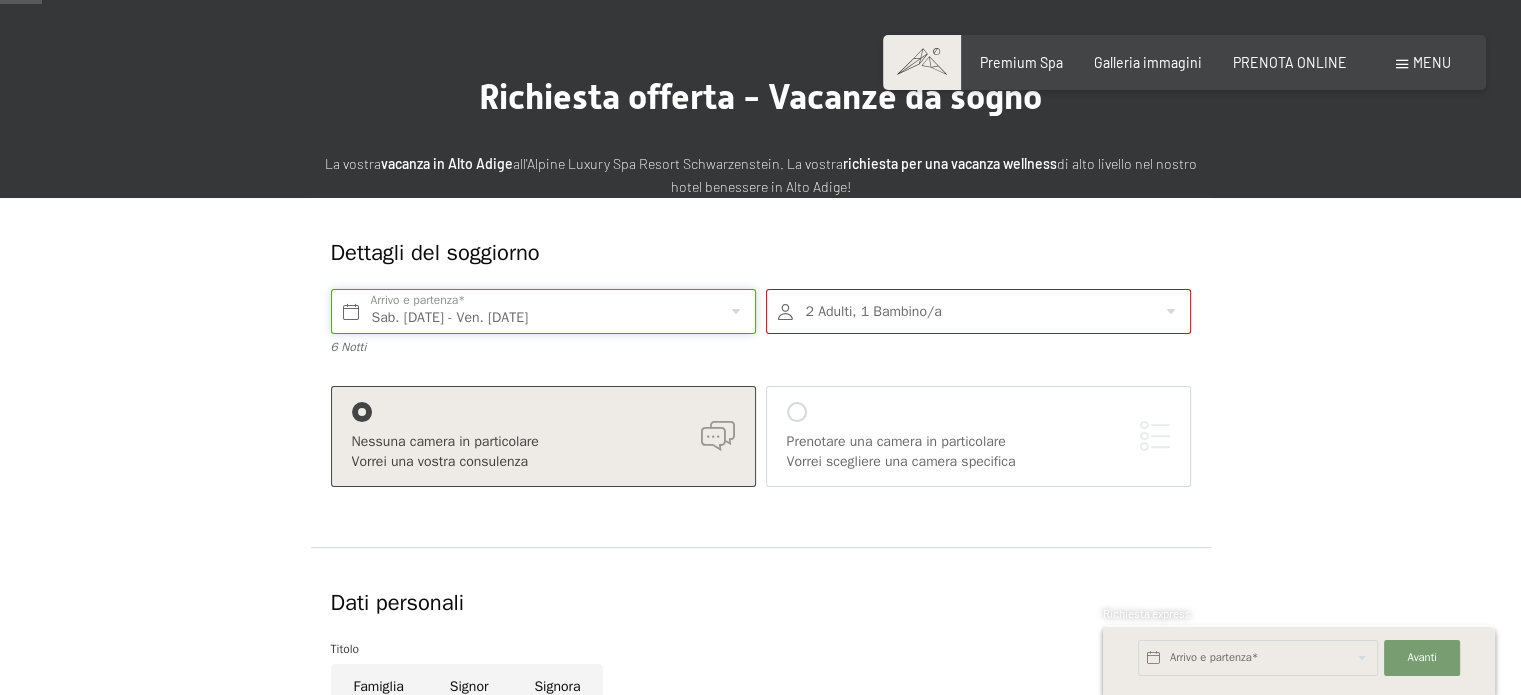 scroll, scrollTop: 0, scrollLeft: 0, axis: both 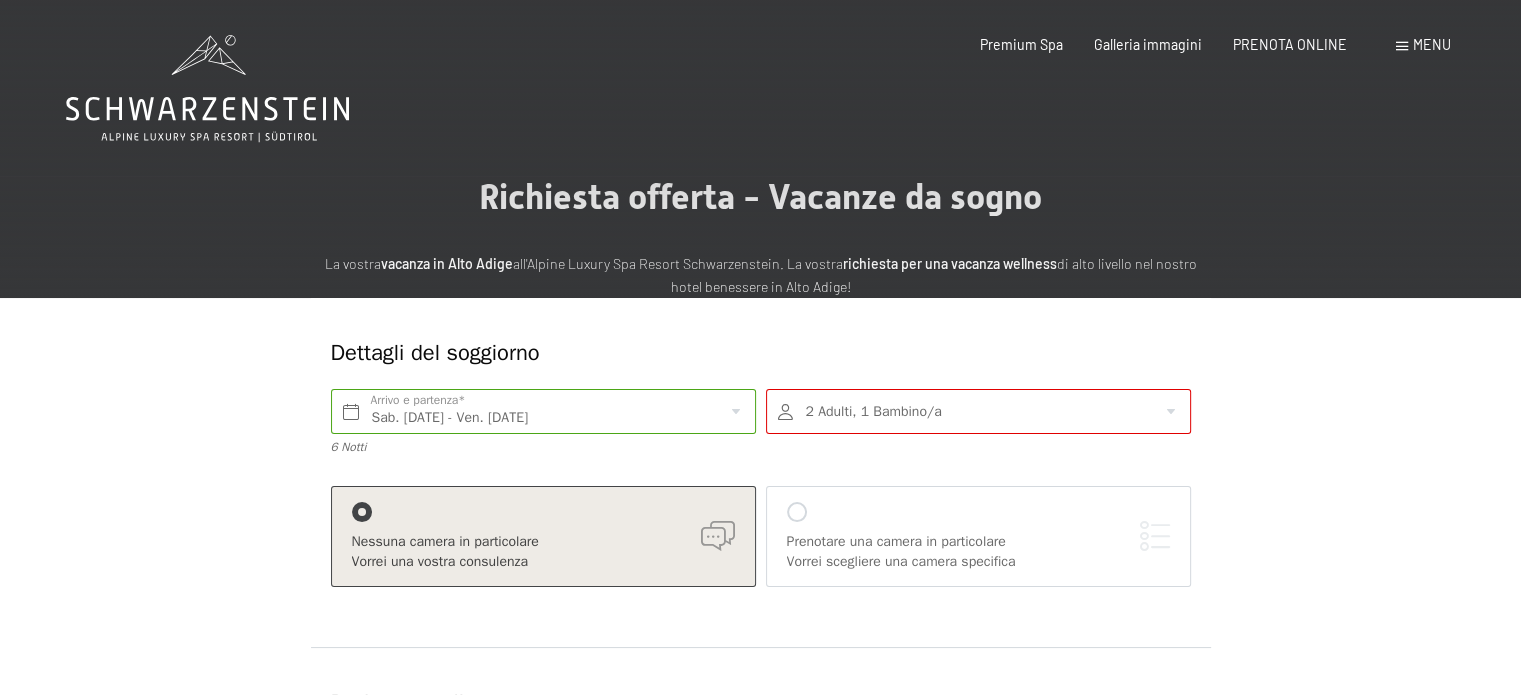 click on "Vorrei una vostra consulenza" at bounding box center (543, 562) 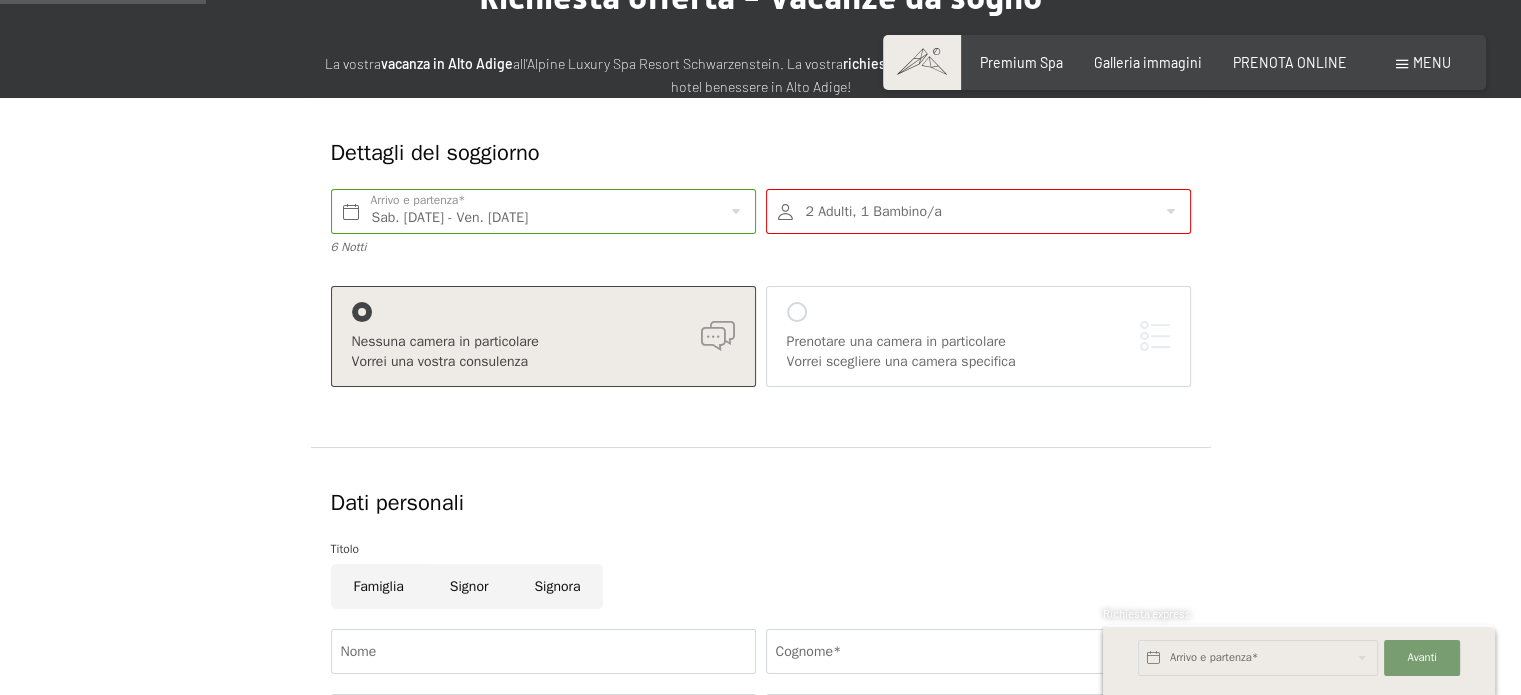 scroll, scrollTop: 400, scrollLeft: 0, axis: vertical 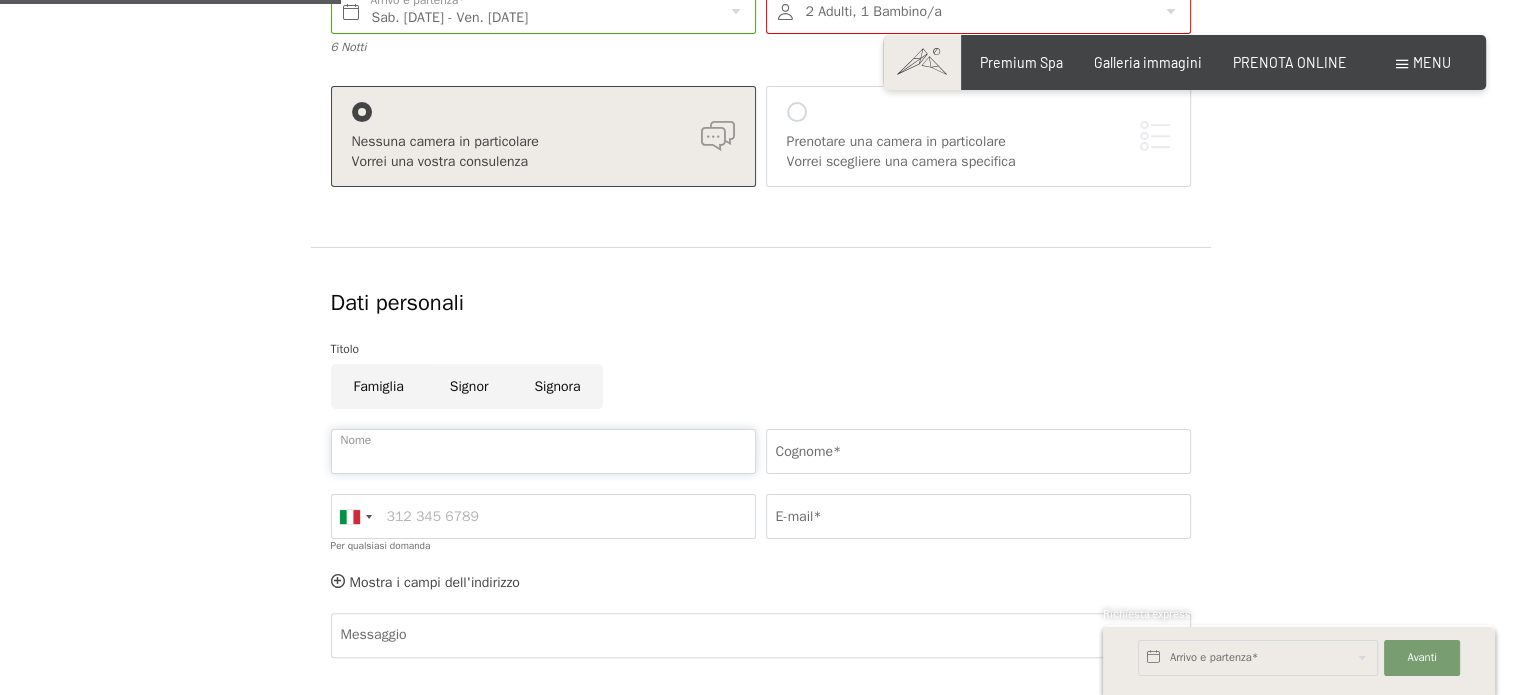 click on "Nome" at bounding box center [543, 451] 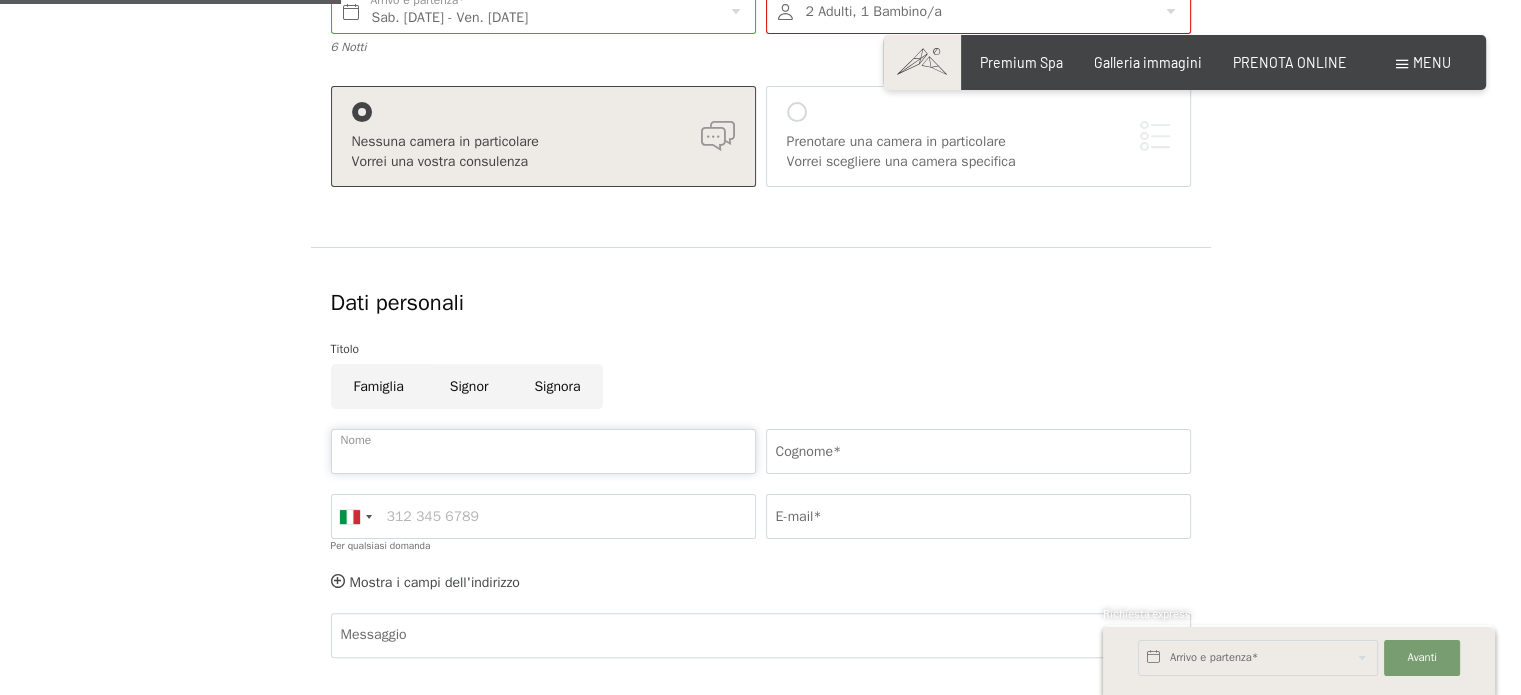 type on "[FIRST]" 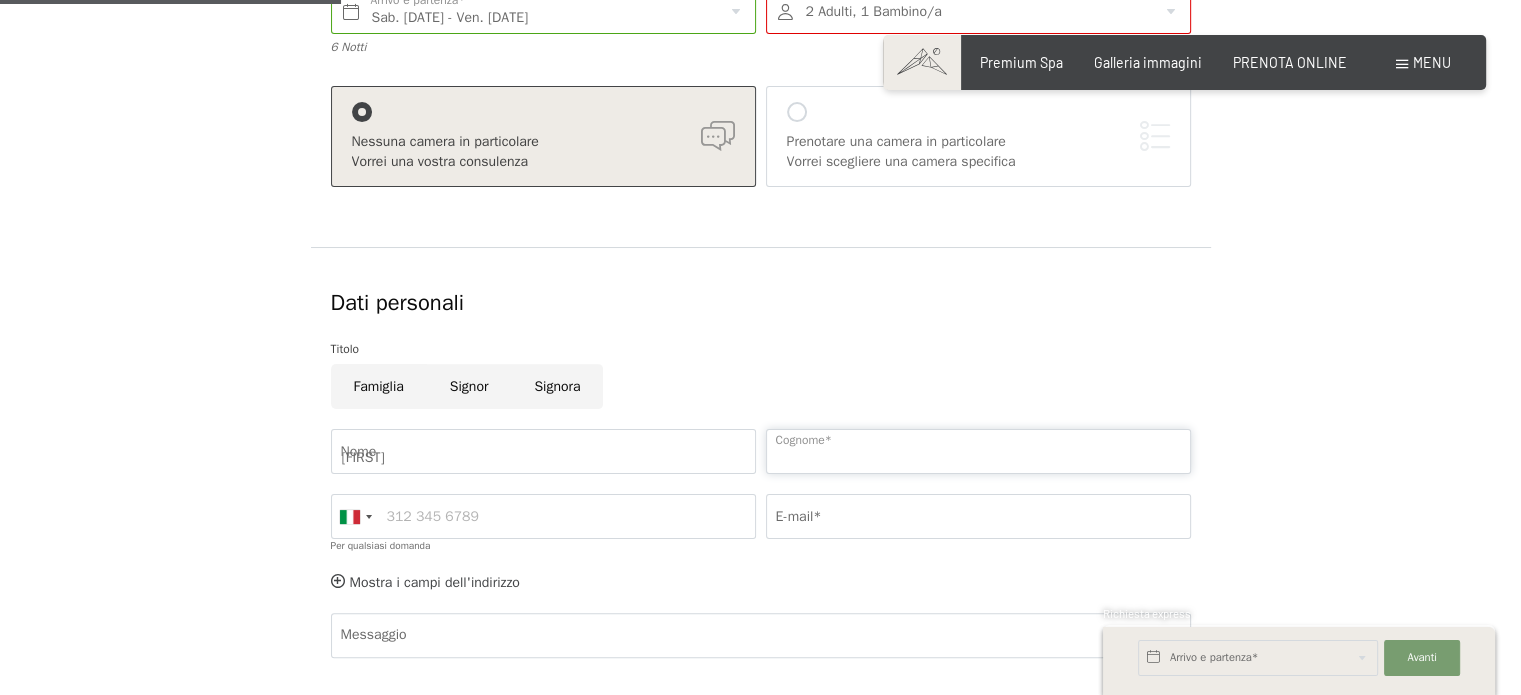 type on "[LAST]" 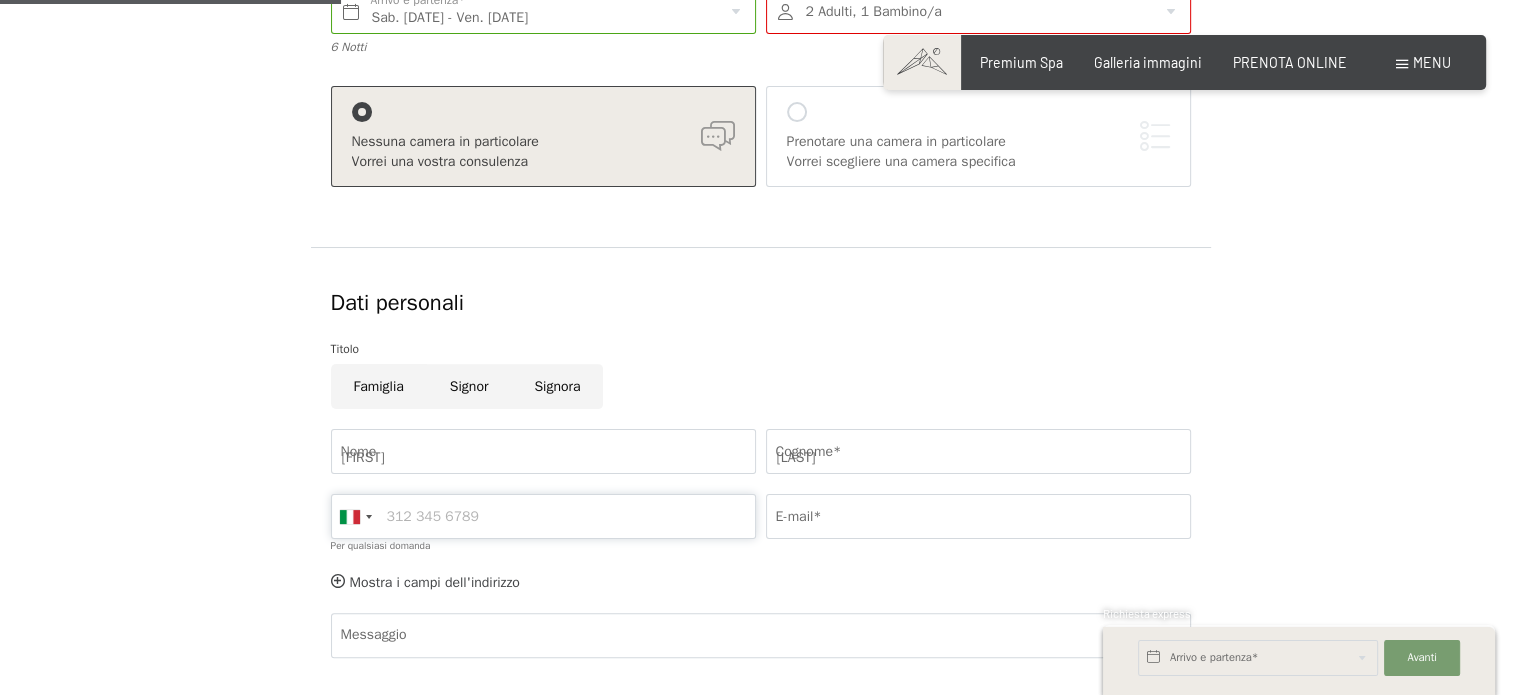 type on "[PHONE]" 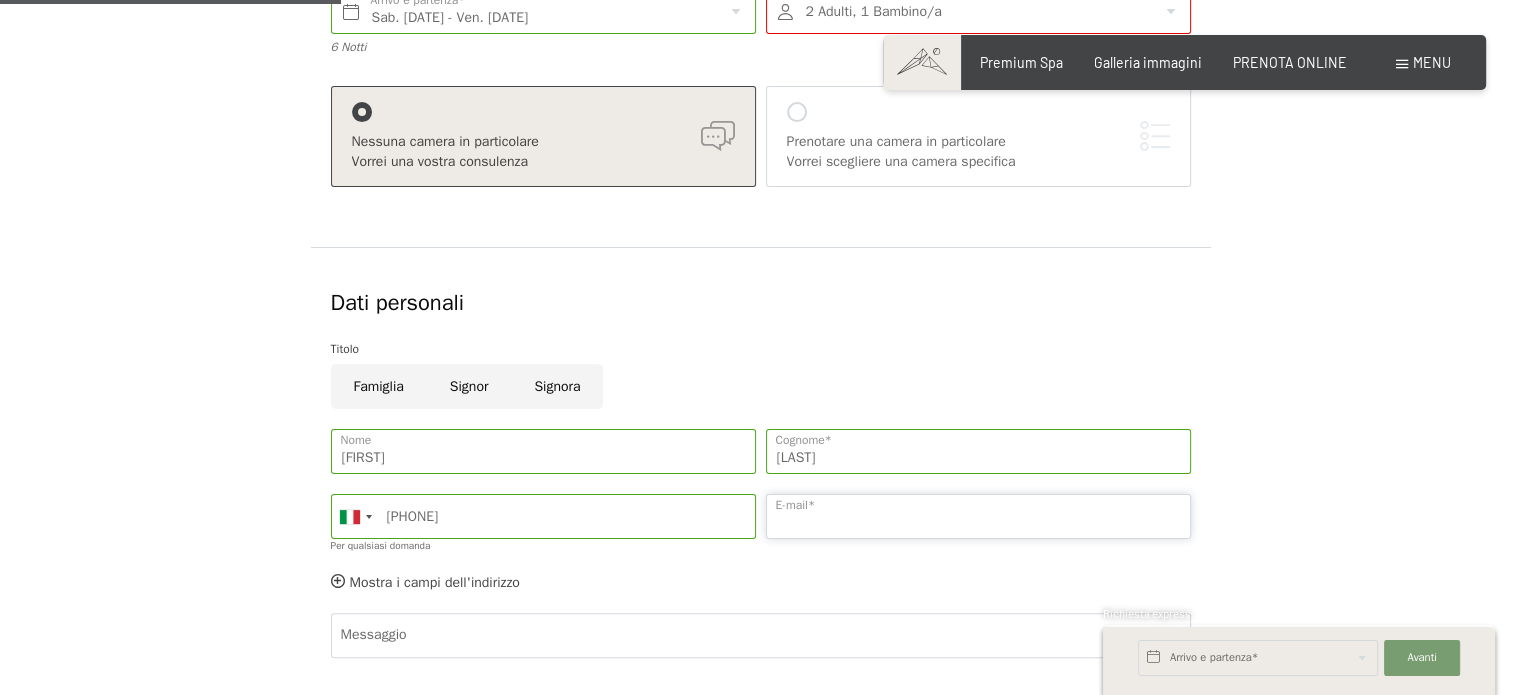 click on "E-mail*" at bounding box center (978, 516) 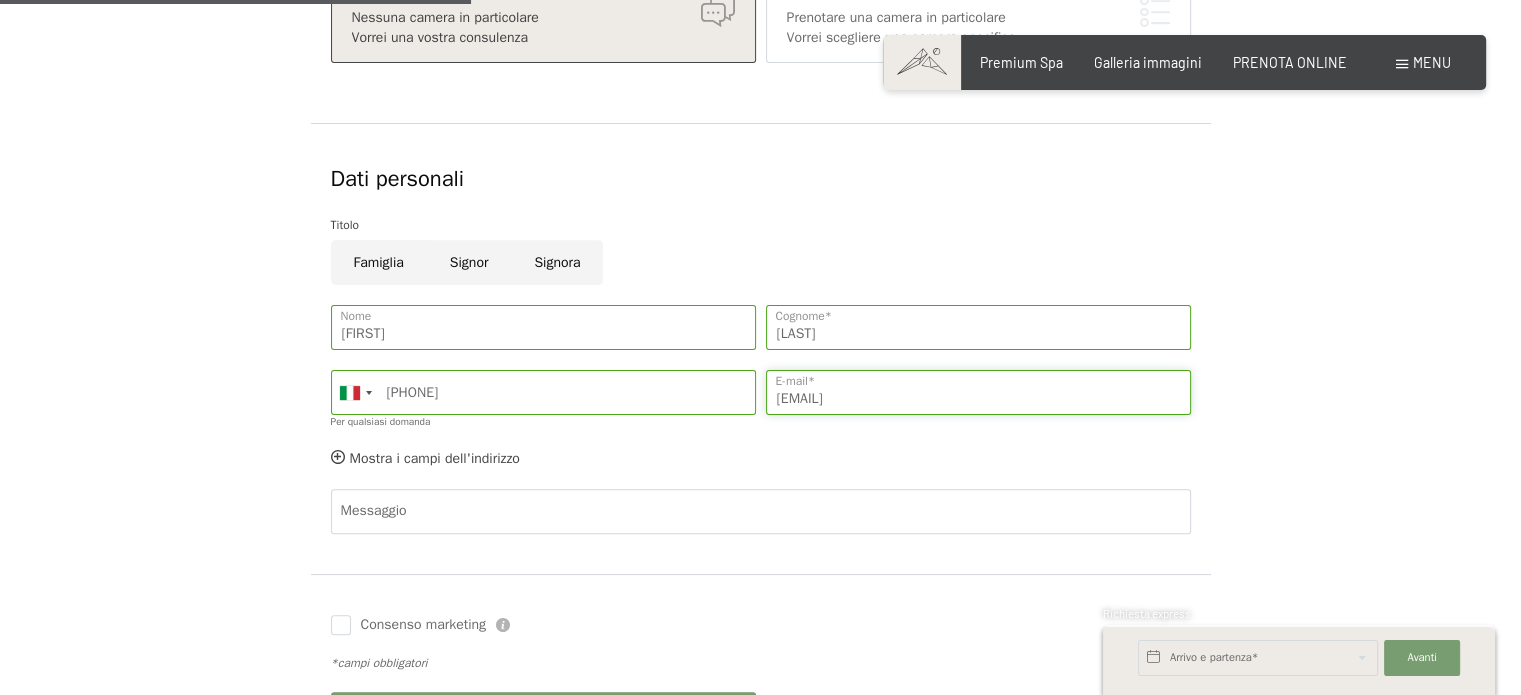 scroll, scrollTop: 600, scrollLeft: 0, axis: vertical 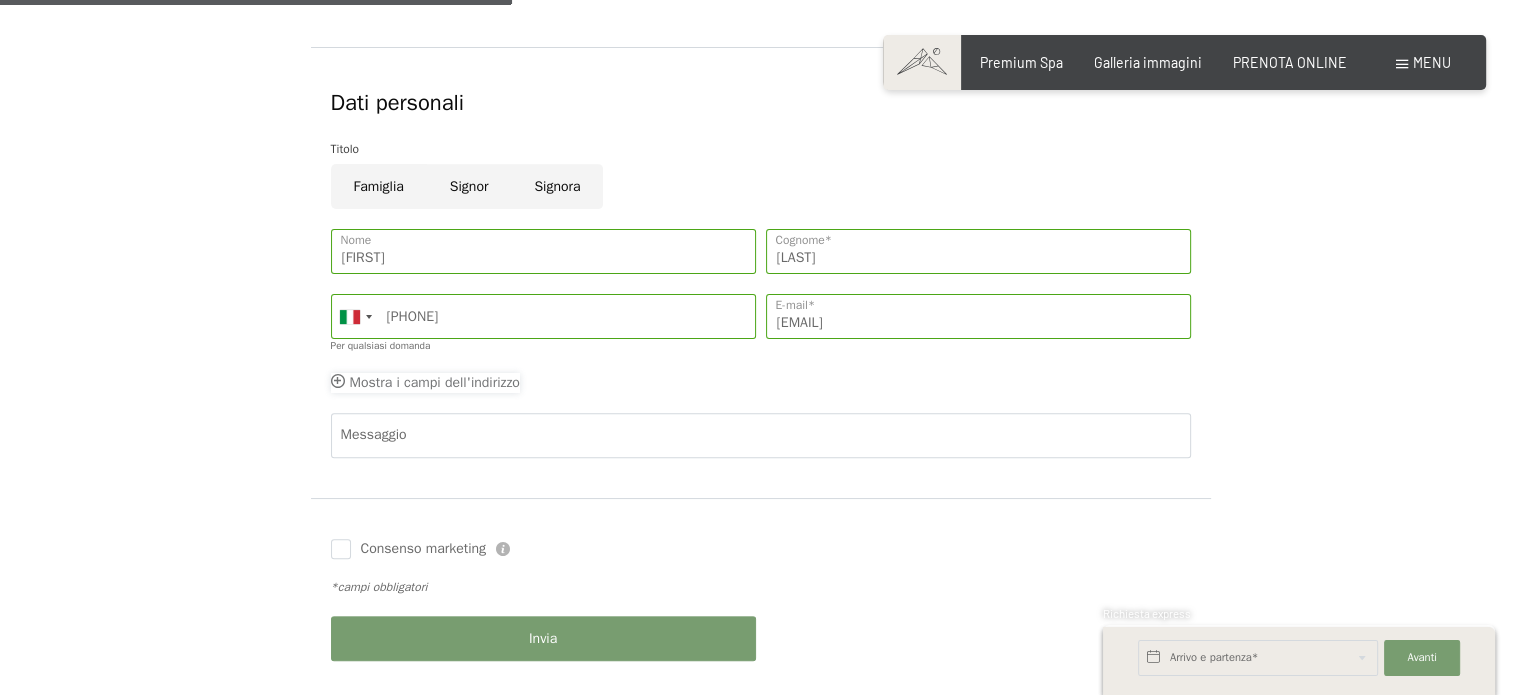 click on "Mostra i campi dell'indirizzo" at bounding box center [435, 382] 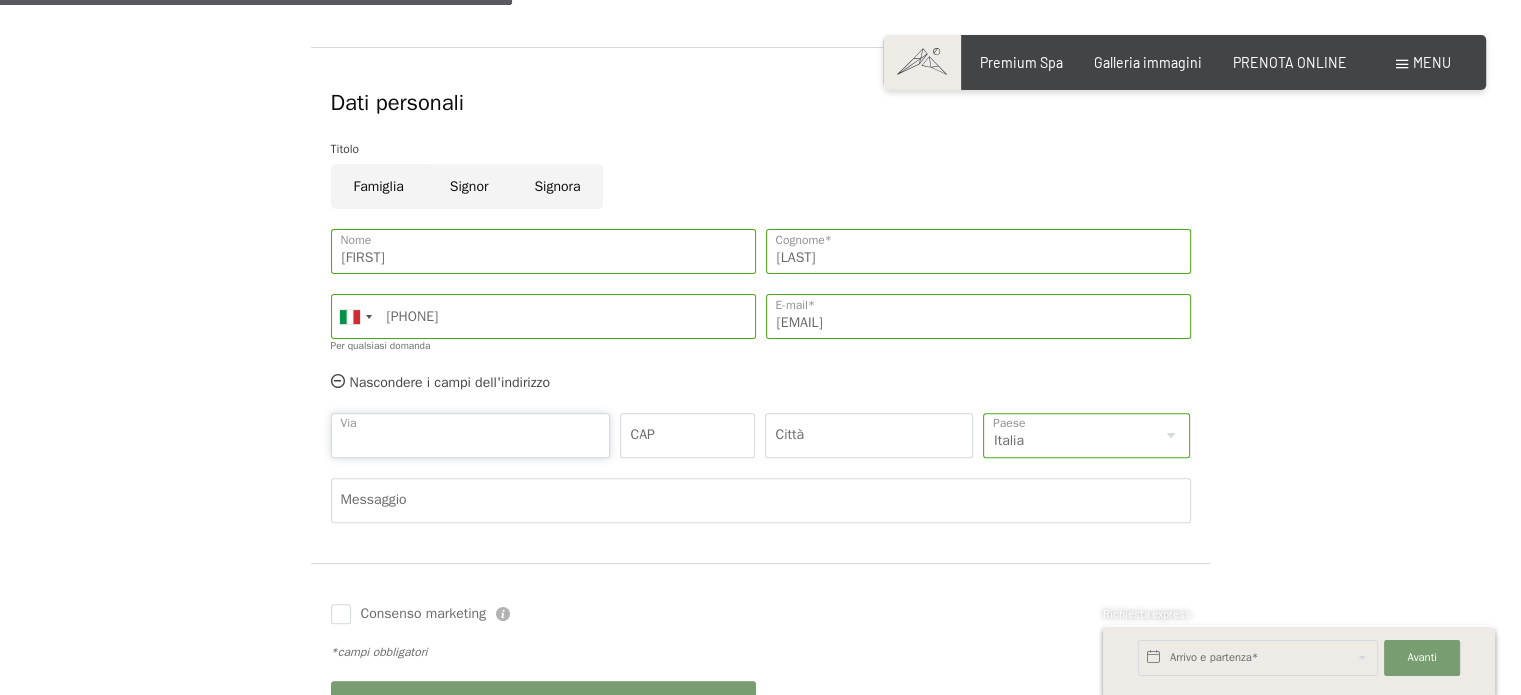 click on "Via" at bounding box center [471, 435] 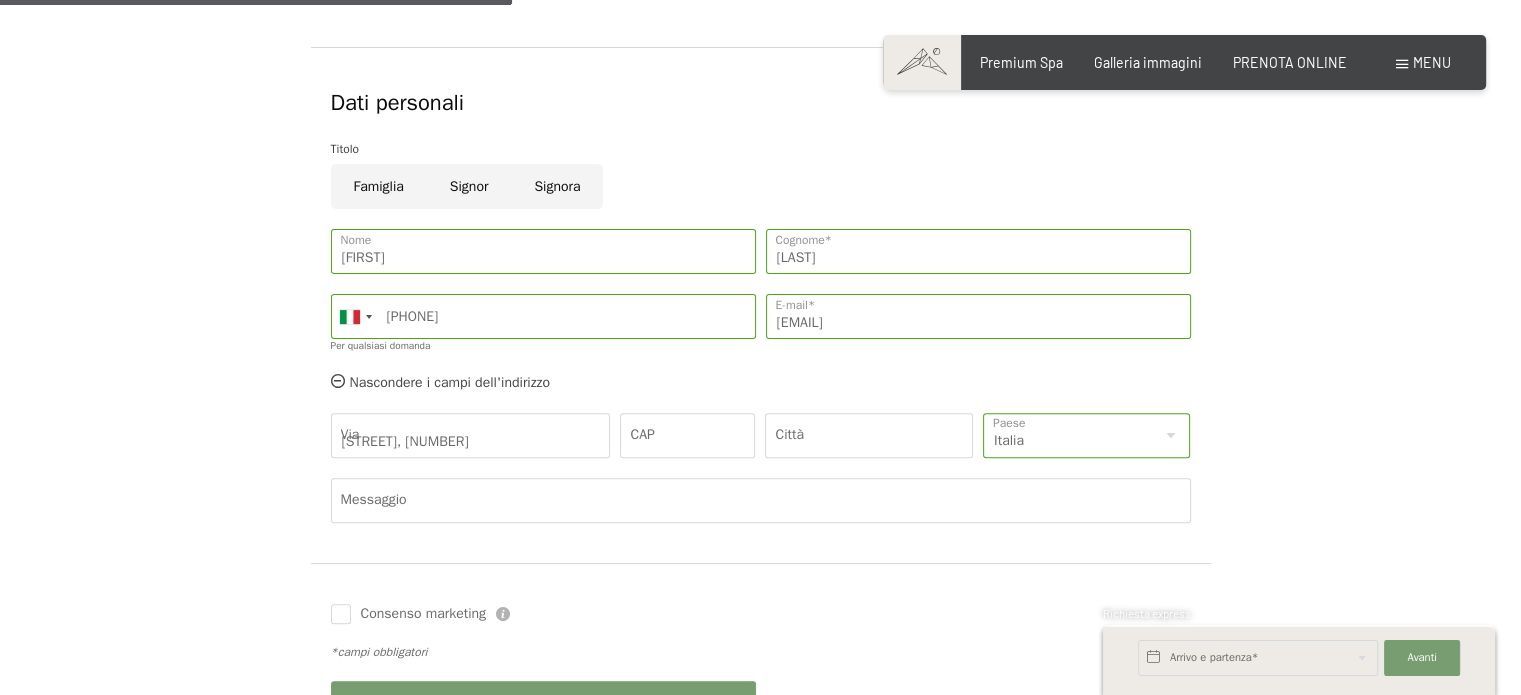 type on "63813" 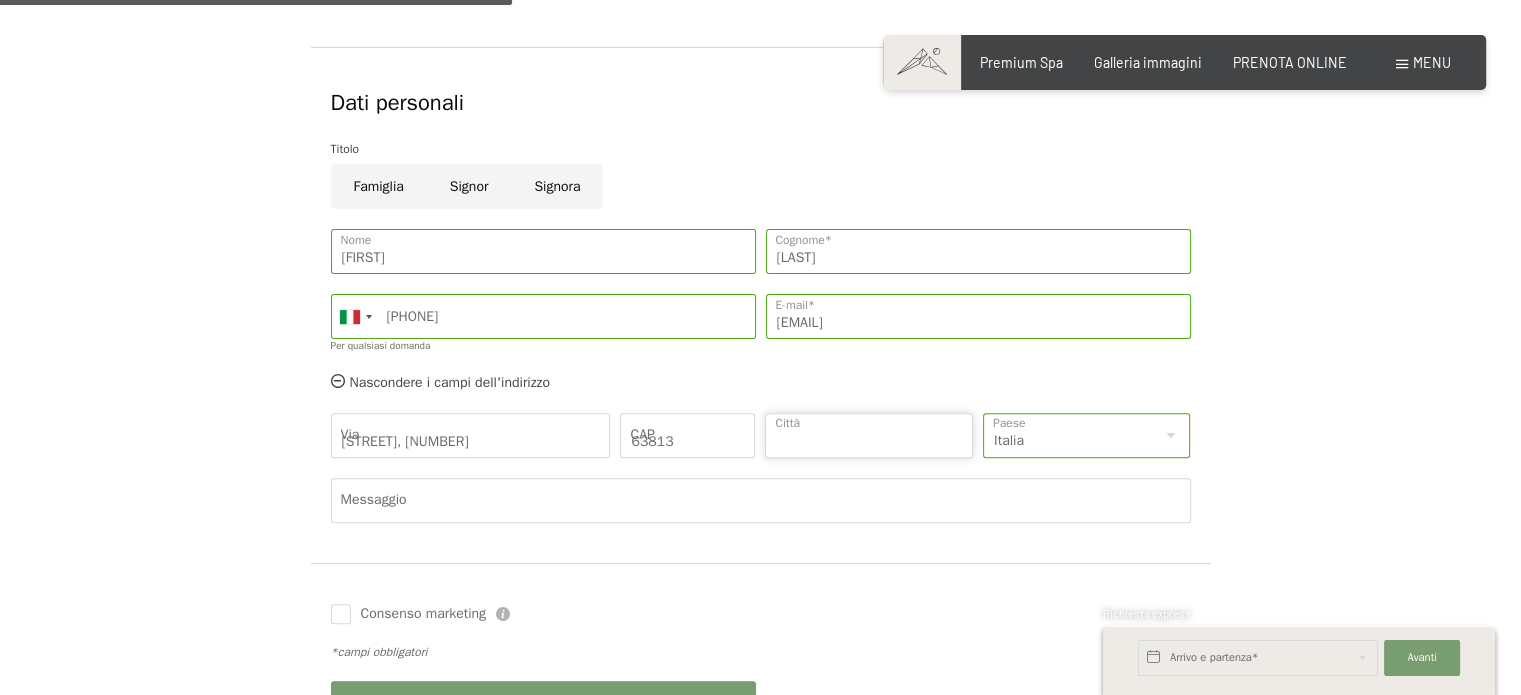 type on "[CITY]" 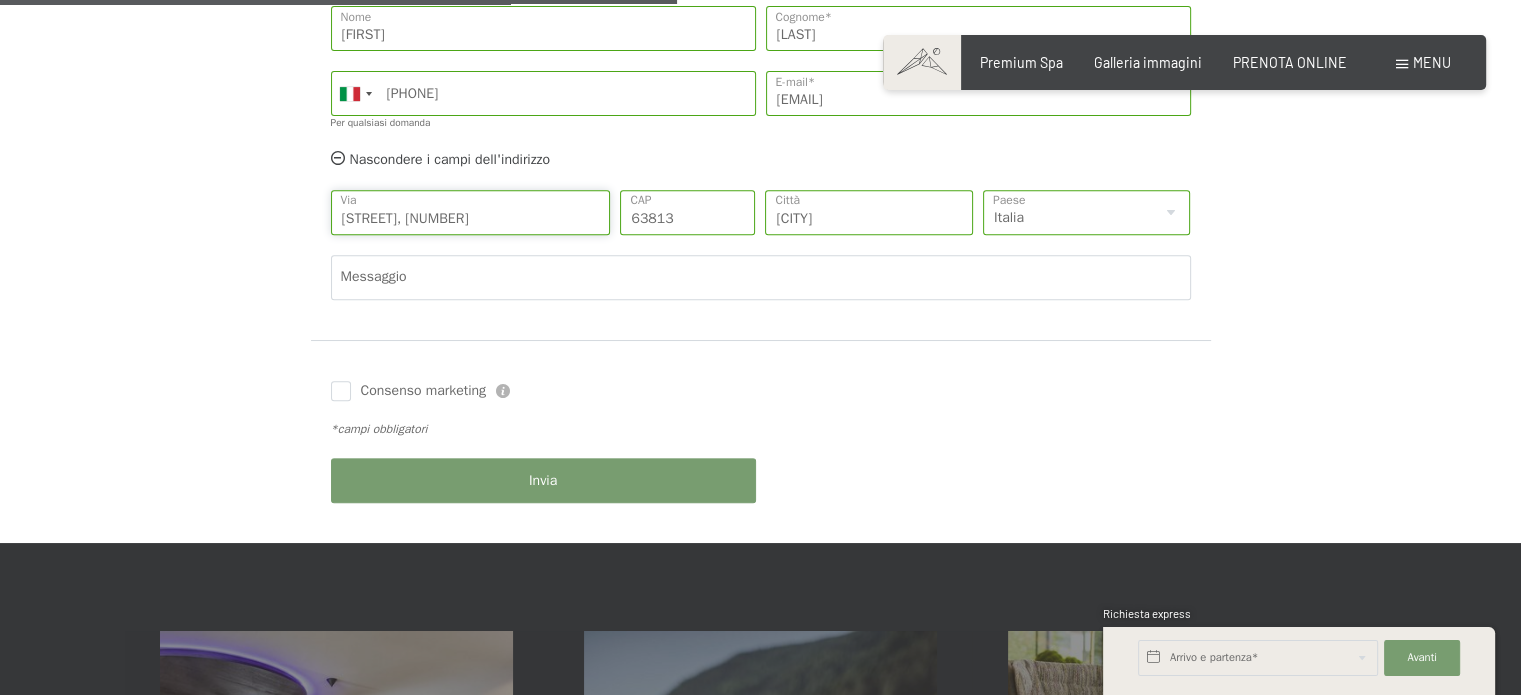 scroll, scrollTop: 900, scrollLeft: 0, axis: vertical 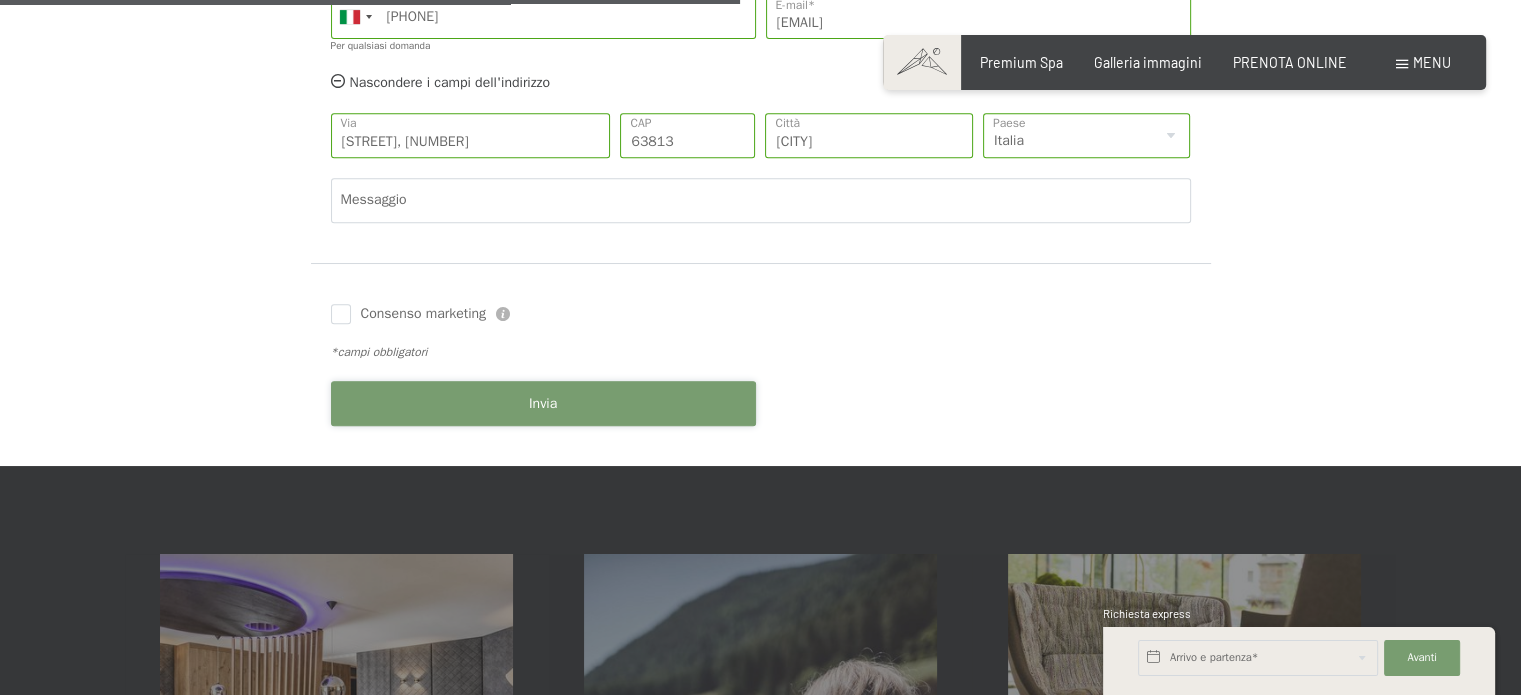 click on "Invia" at bounding box center (543, 403) 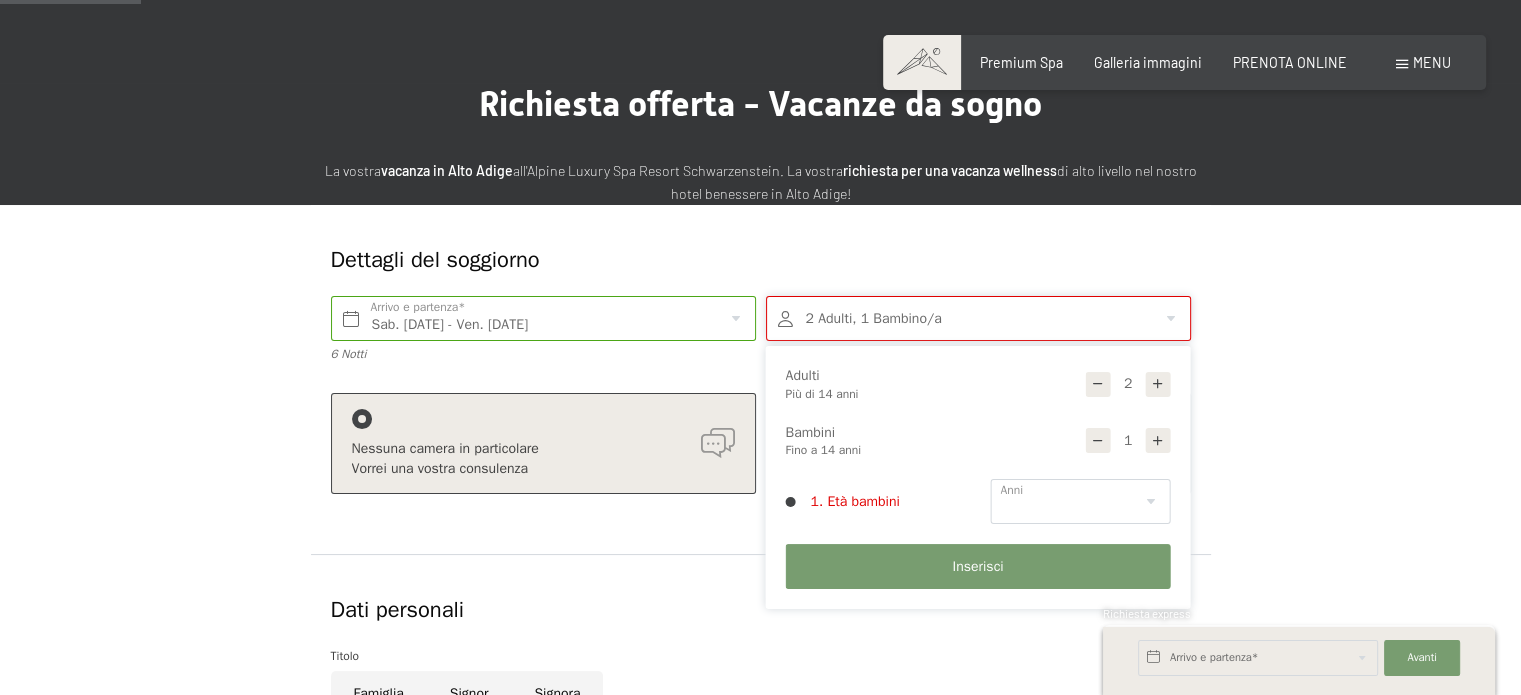 scroll, scrollTop: 64, scrollLeft: 0, axis: vertical 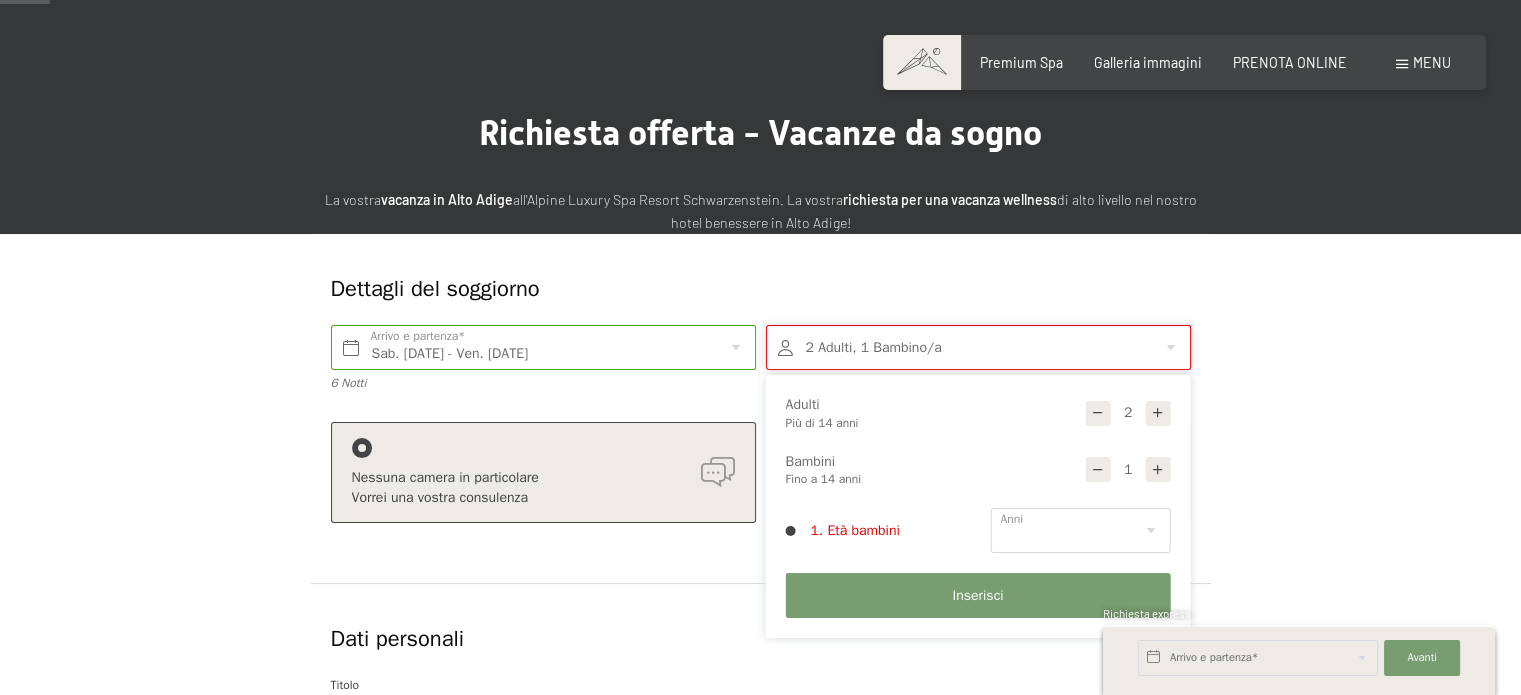 click on "Dettagli del soggiorno  Sab. [DATE] - Ven. [DATE] Arrivo e partenza* 6 Notti 2 Adulti, 1 Bambino/a 2 Adulti Più di 14 anni 1 Bambini Fino a 14 anni 1. Età bambini 0 1 2 3 4 5 6 7 8 9 10 11 12 13 14 Anni Inserisci Nessuna camera in particolare Vorrei una vostra consulenza Prenotare una camera in particolare Vorrei scegliere una camera specifica Aggiungi soggiorno Dati personali  Titolo Famiglia Signor Signora GAETANO Nome FRANZONI Cognome* Germany (Deutschland) +49 Italy (Italia) +39 Austria (Österreich) +43 Switzerland (Schweiz) +41 Afghanistan (‫افغانستان‬‎) +93 Albania (Shqipëri) +355 Algeria (‫الجزائر‬‎) +213 American Samoa +1 Andorra +376 Angola +244 Anguilla +1 Antigua and Barbuda +1 Argentina +54 Armenia (Հայաստան) +374 Aruba +297 Ascension Island +247 Australia +61 Austria (Österreich) +43 Azerbaijan (Azərbaycan) +994 Bahamas +1 Bahrain (‫البحرين‬‎) +973 Bangladesh (বাংলাদেশ) +880 Barbados +1 Belarus (Беларусь) +375" at bounding box center [760, 768] 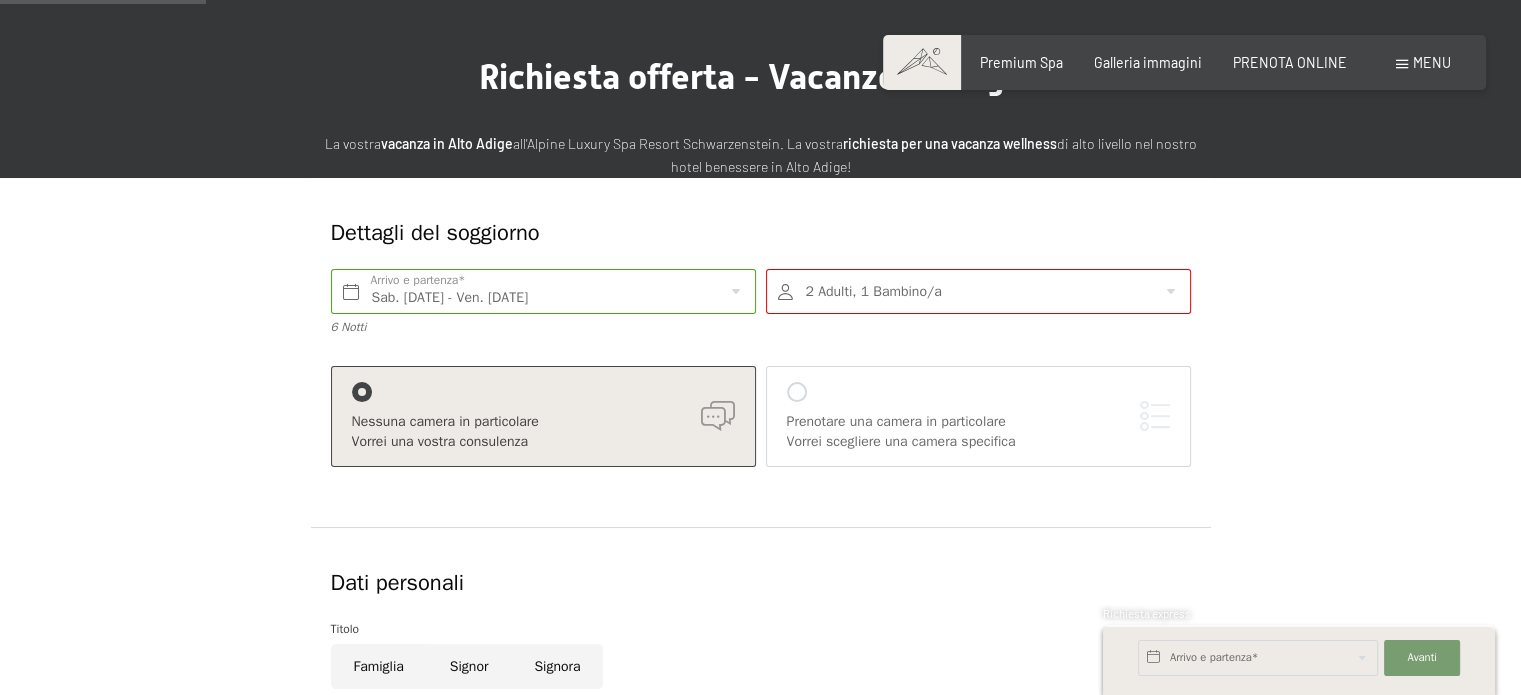 scroll, scrollTop: 0, scrollLeft: 0, axis: both 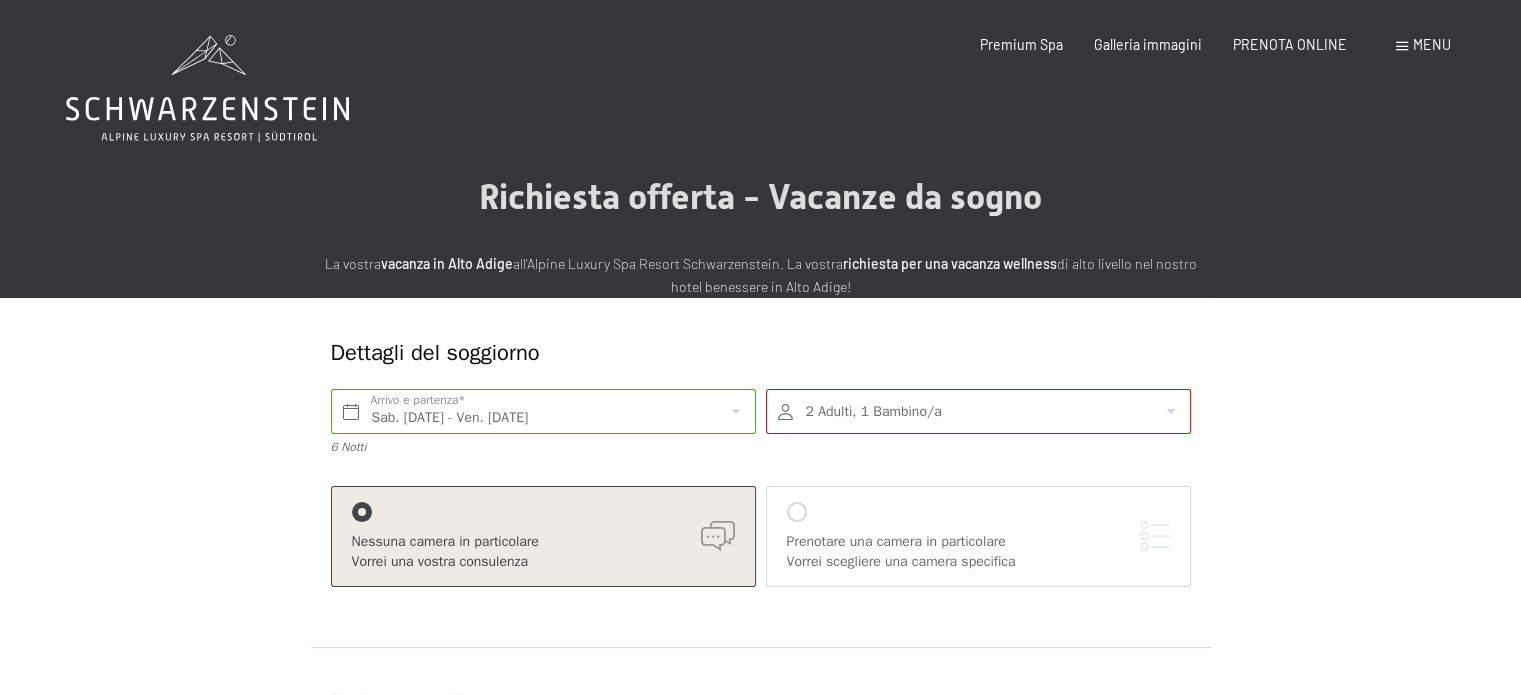 click at bounding box center (978, 411) 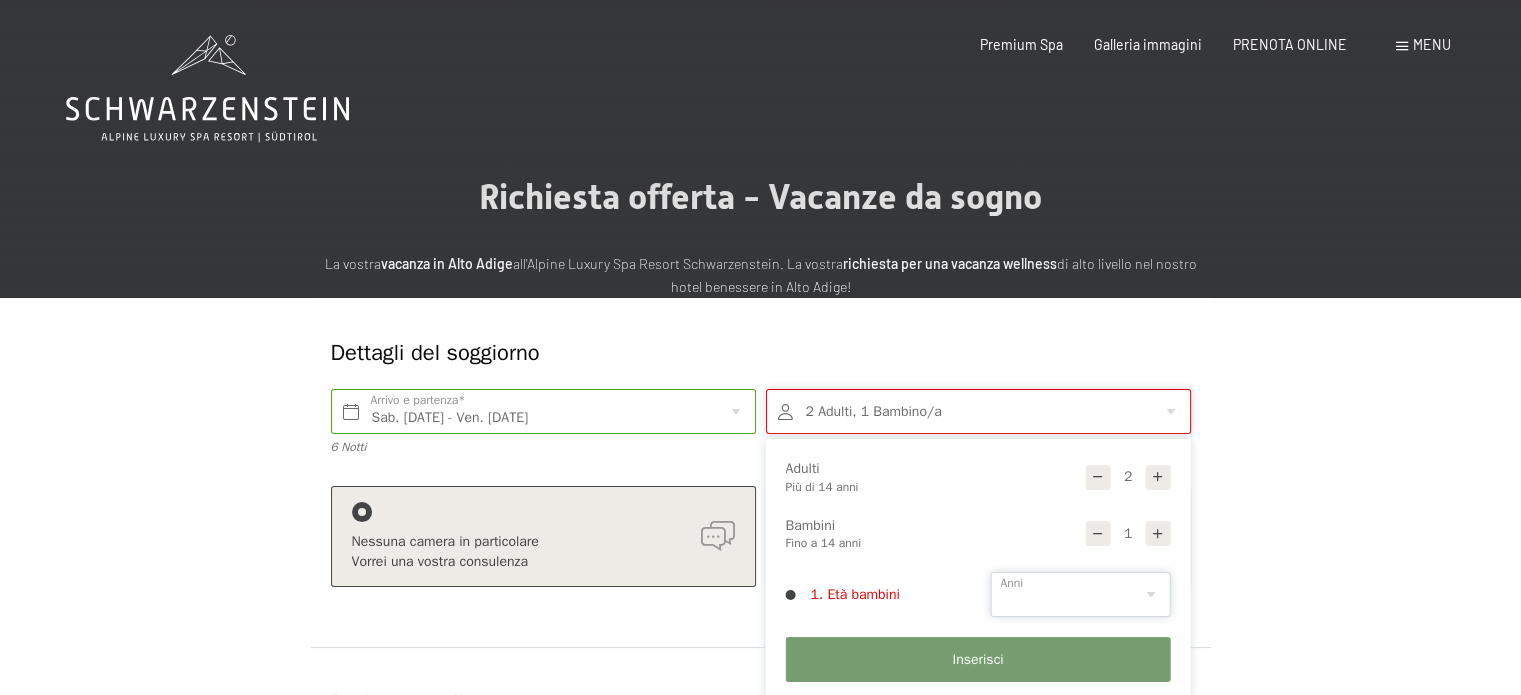 click on "0 1 2 3 4 5 6 7 8 9 10 11 12 13 14" at bounding box center (1081, 594) 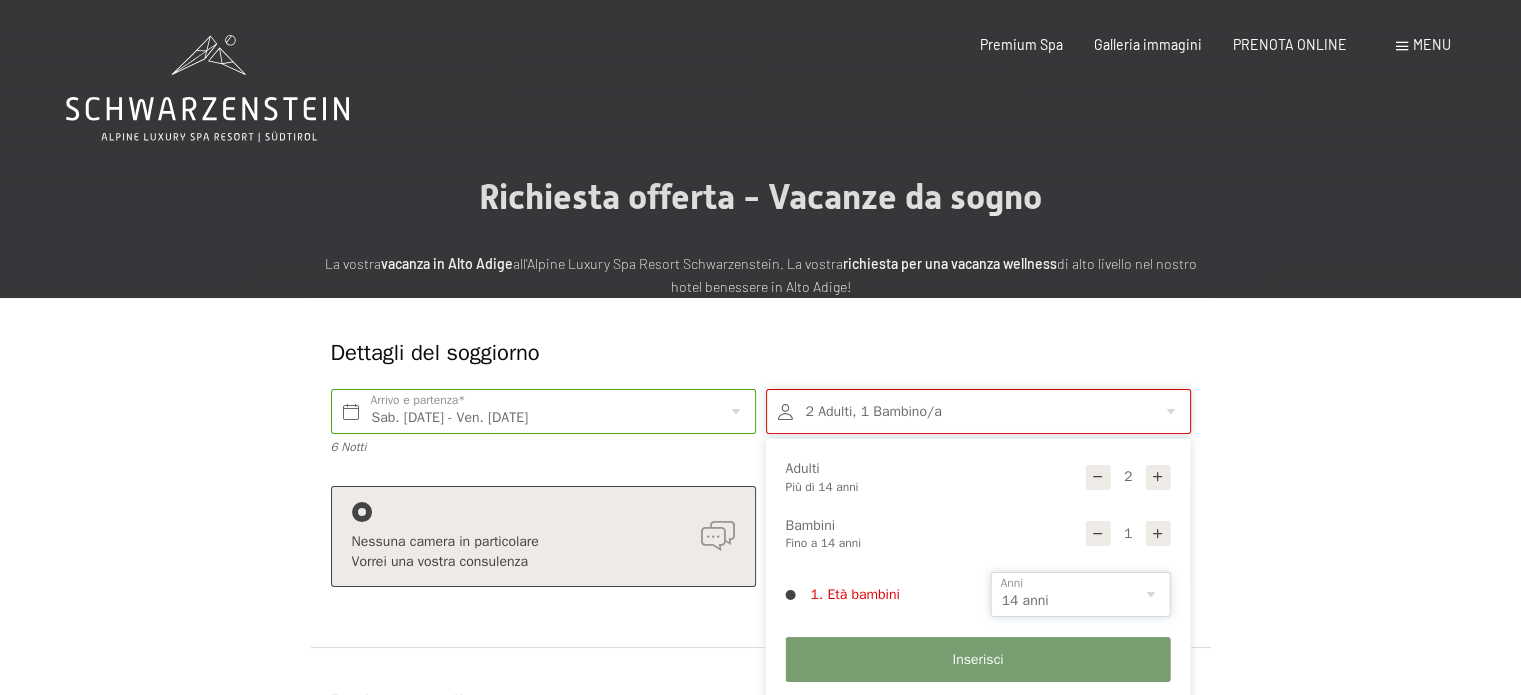 click on "0 1 2 3 4 5 6 7 8 9 10 11 12 13 14" at bounding box center (1081, 594) 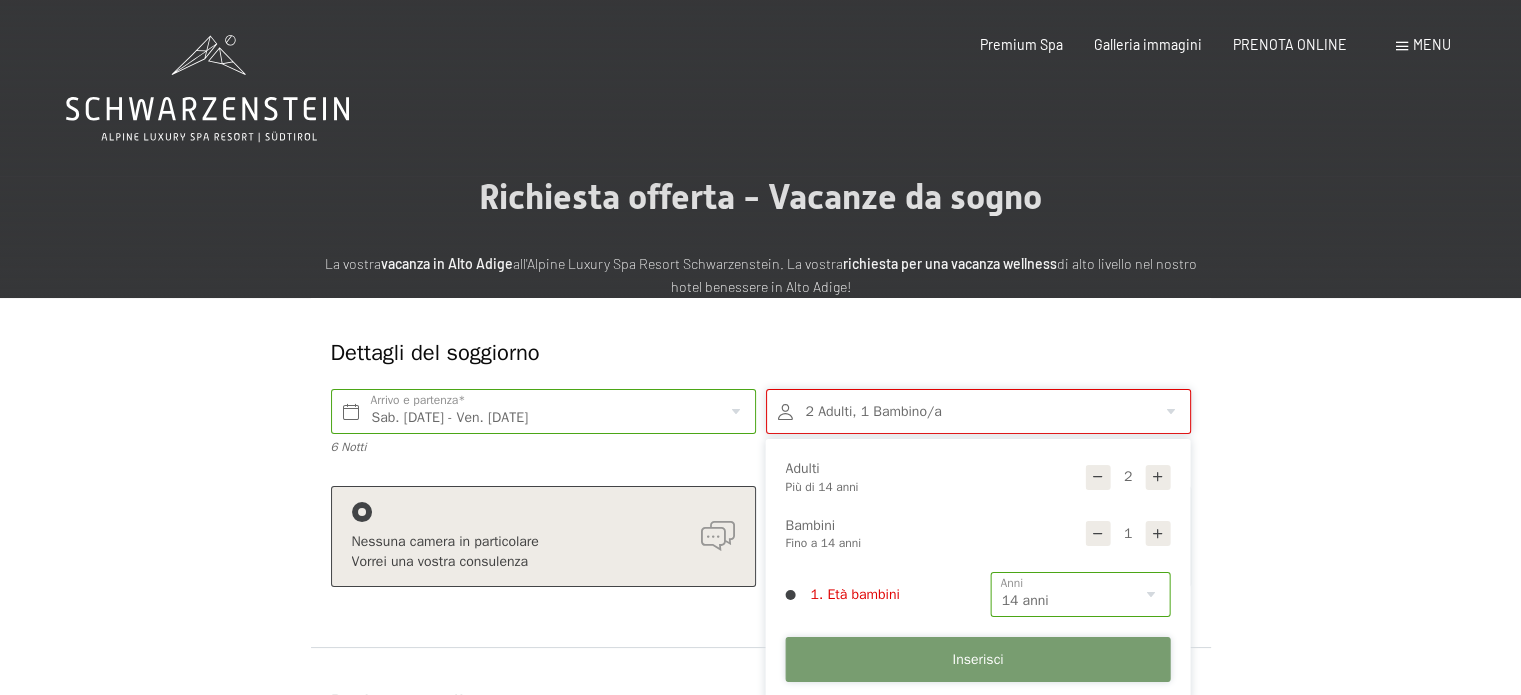 click on "Inserisci" at bounding box center [978, 659] 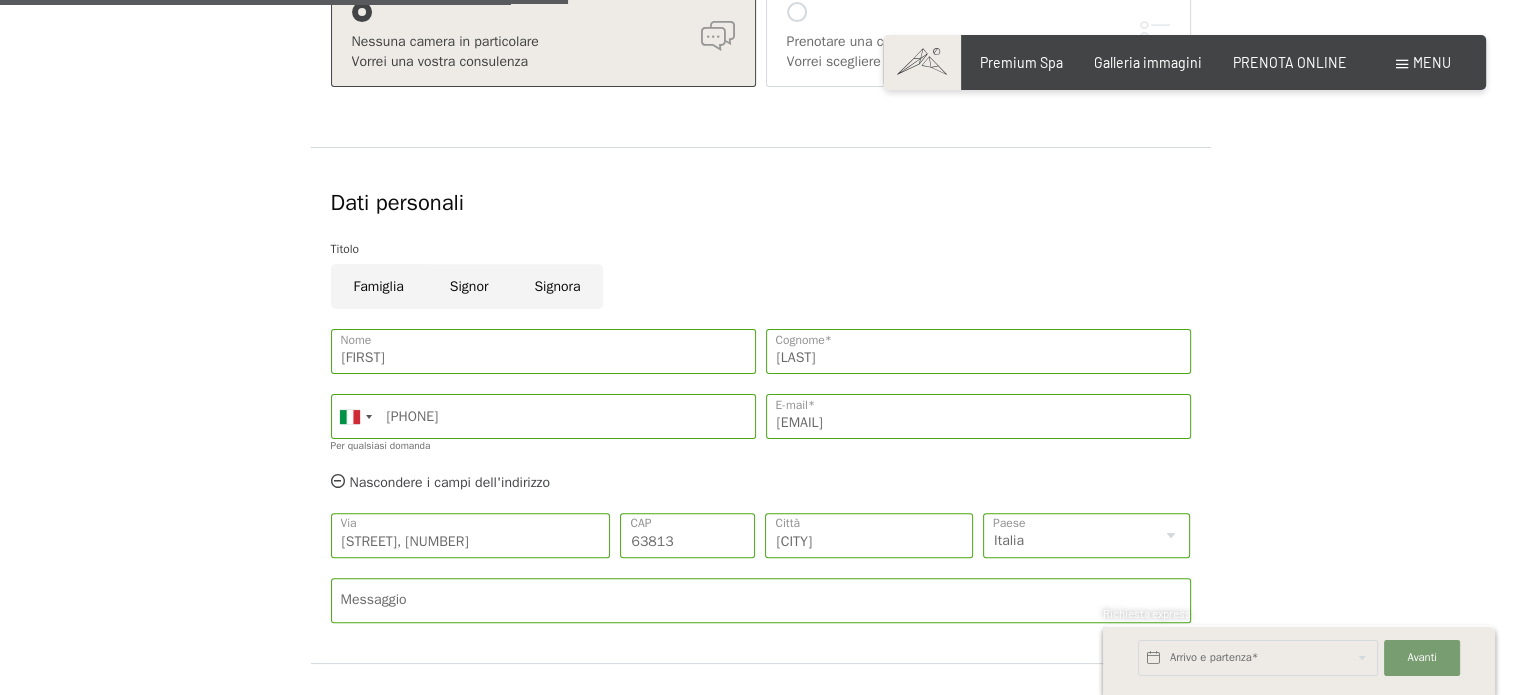 scroll, scrollTop: 900, scrollLeft: 0, axis: vertical 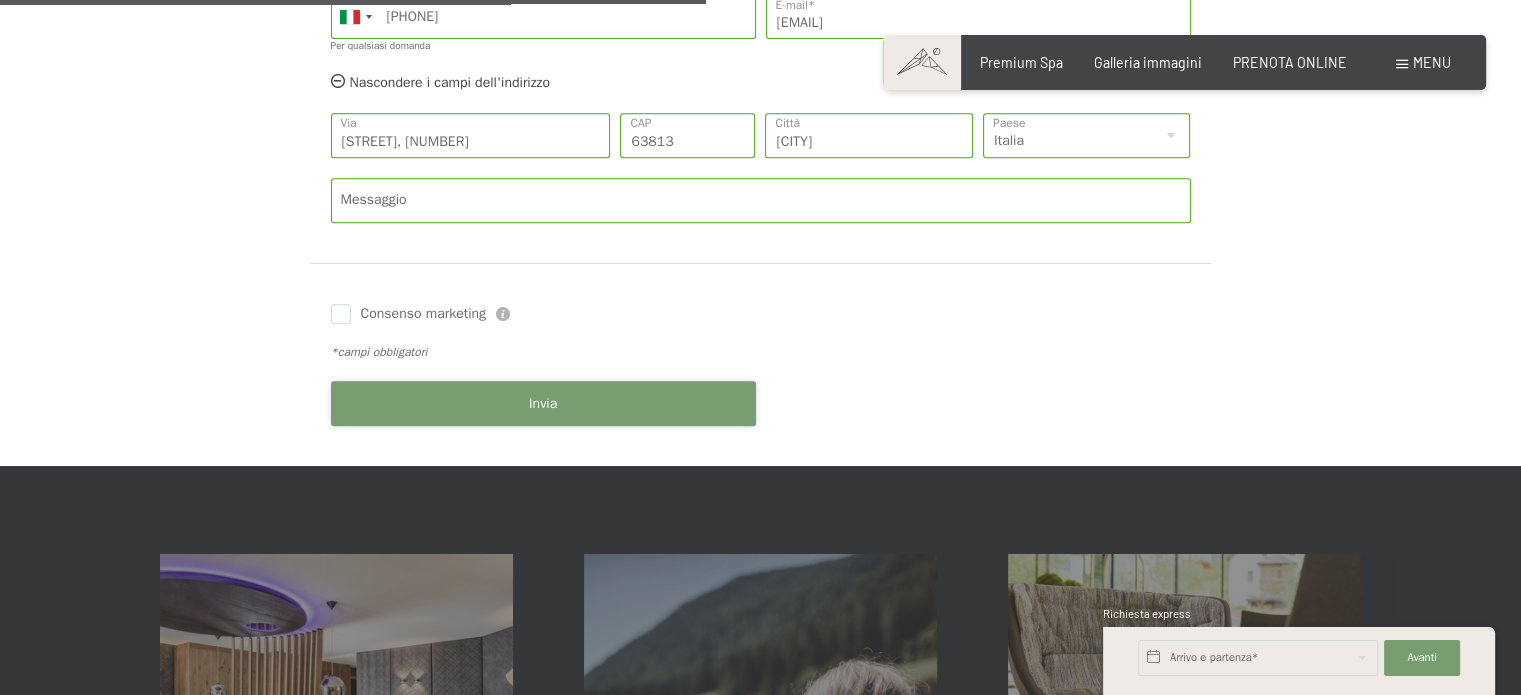 click on "Invia" at bounding box center [543, 404] 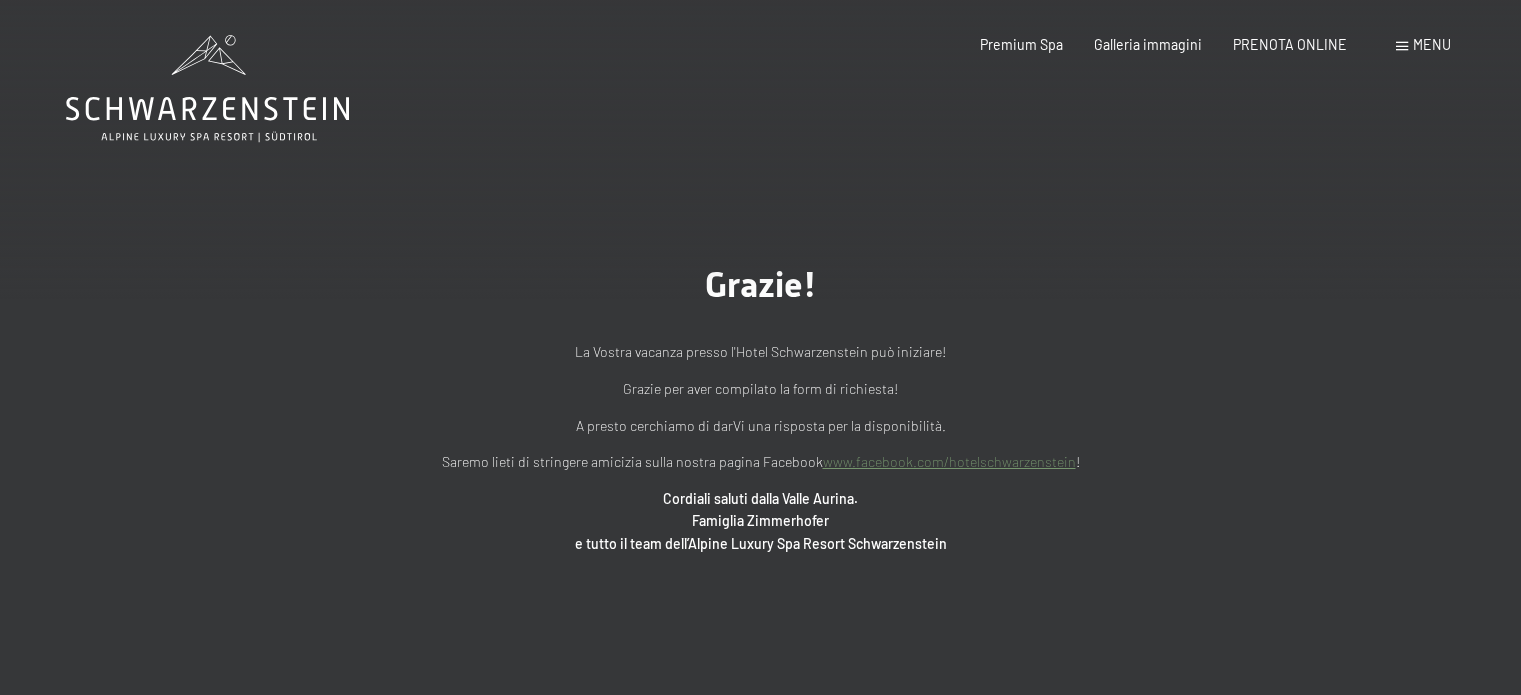 scroll, scrollTop: 0, scrollLeft: 0, axis: both 